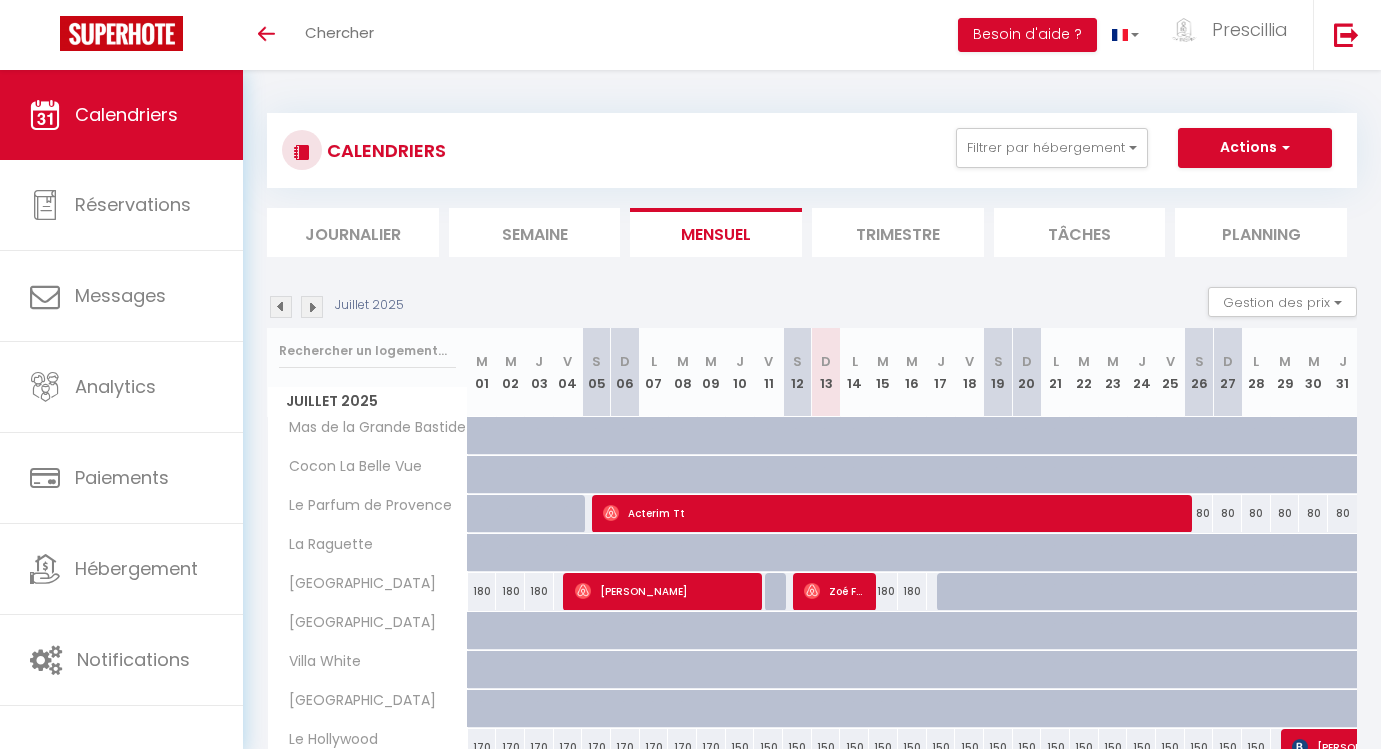 scroll, scrollTop: 579, scrollLeft: 0, axis: vertical 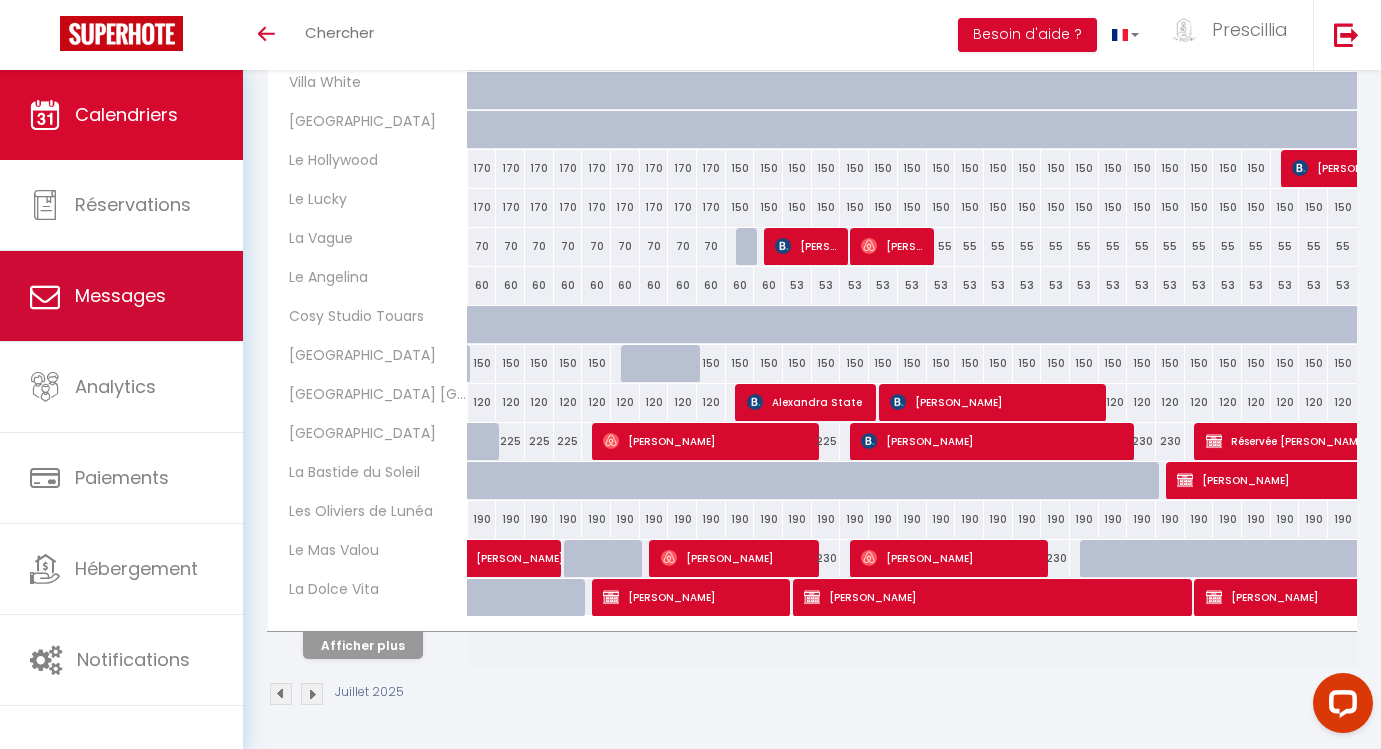 click on "Messages" at bounding box center [121, 296] 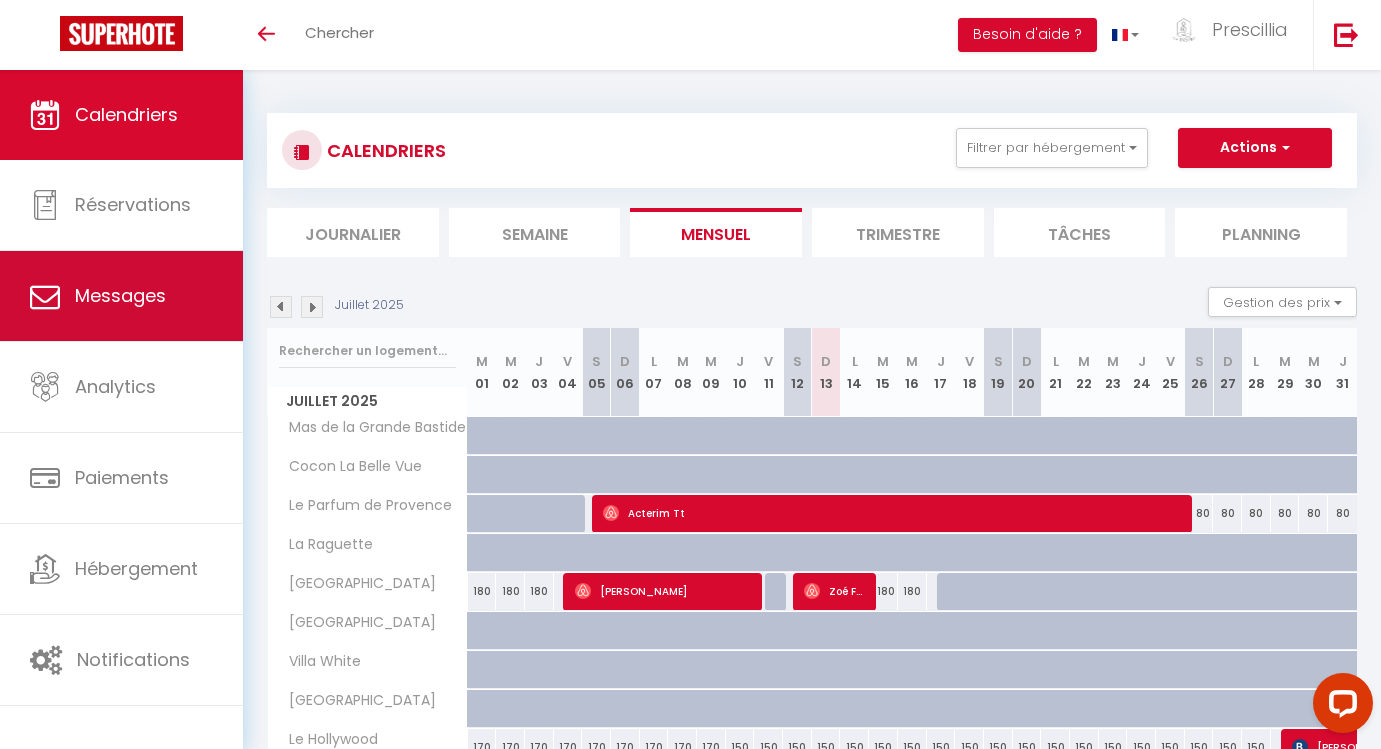 select on "message" 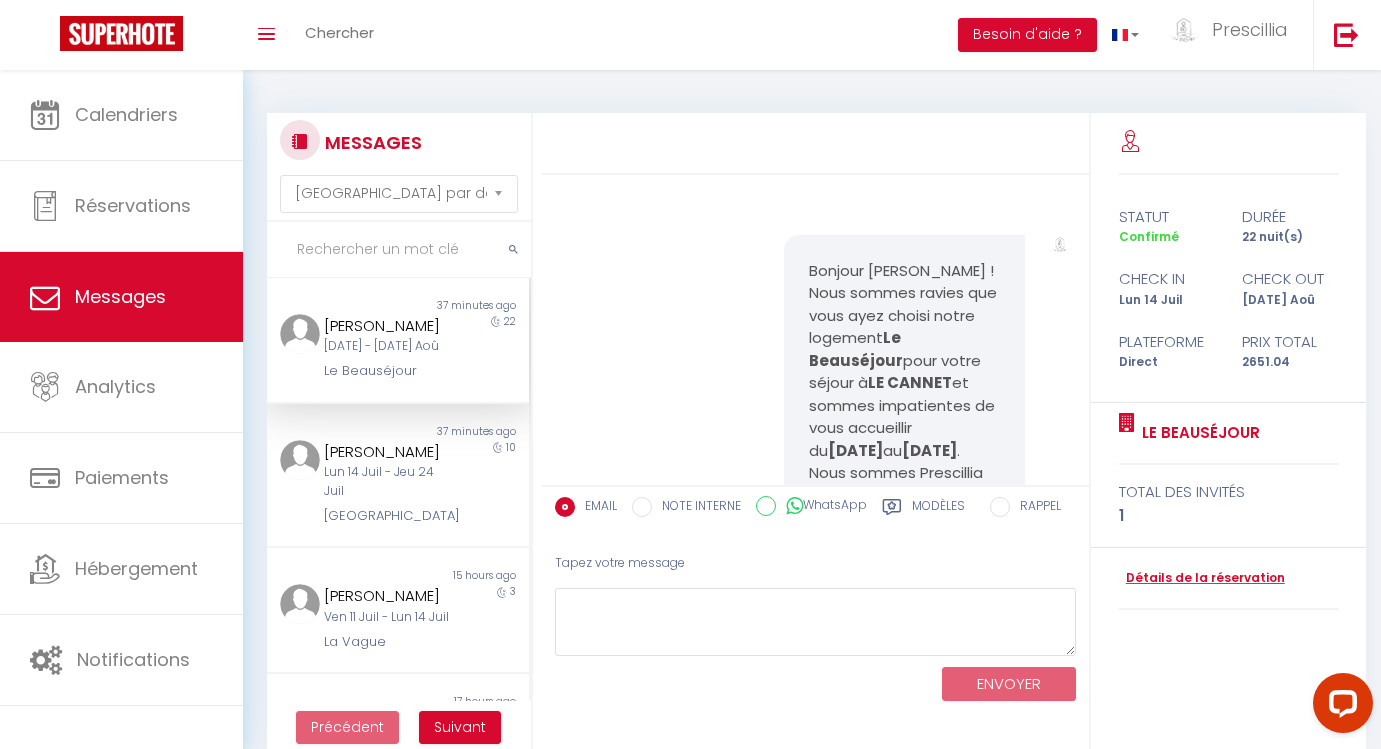 scroll, scrollTop: 6161, scrollLeft: 0, axis: vertical 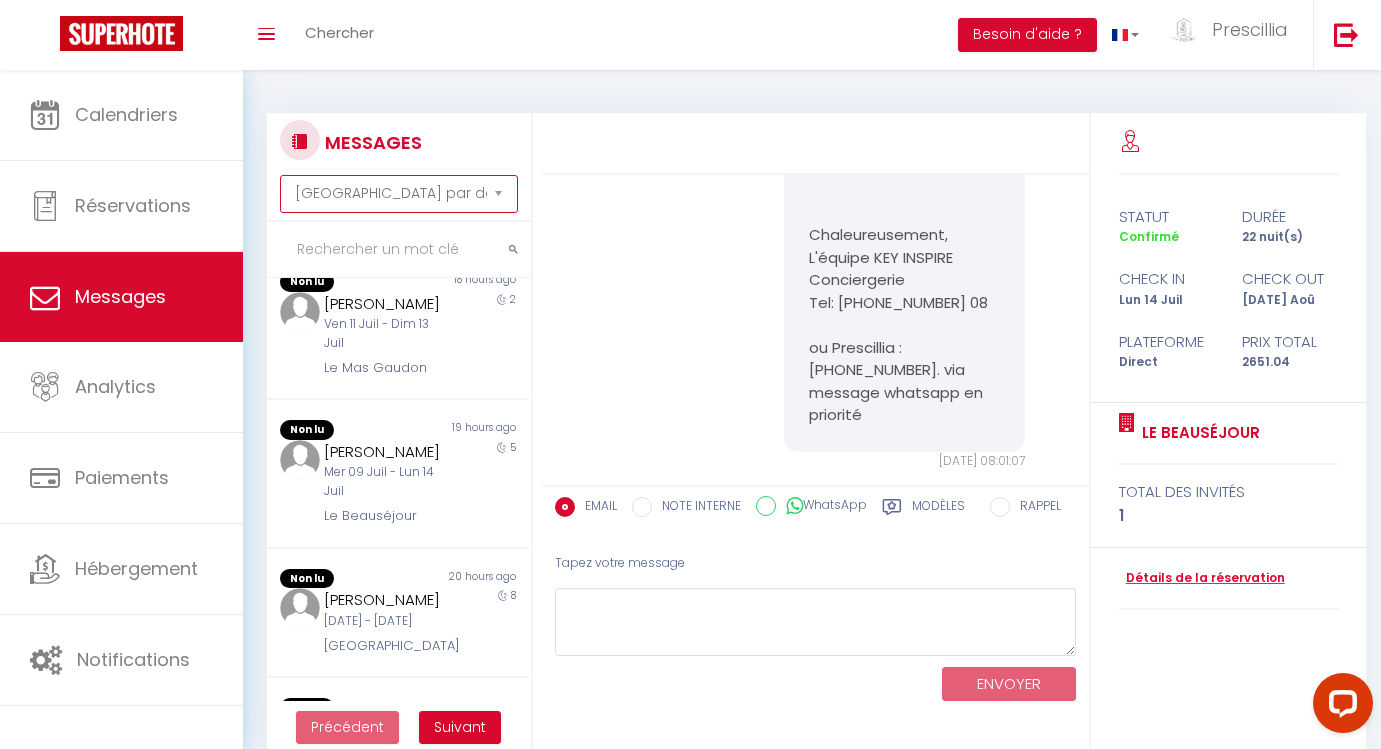 click on "[GEOGRAPHIC_DATA] par date de réservation   Trier par date de message" at bounding box center [399, 194] 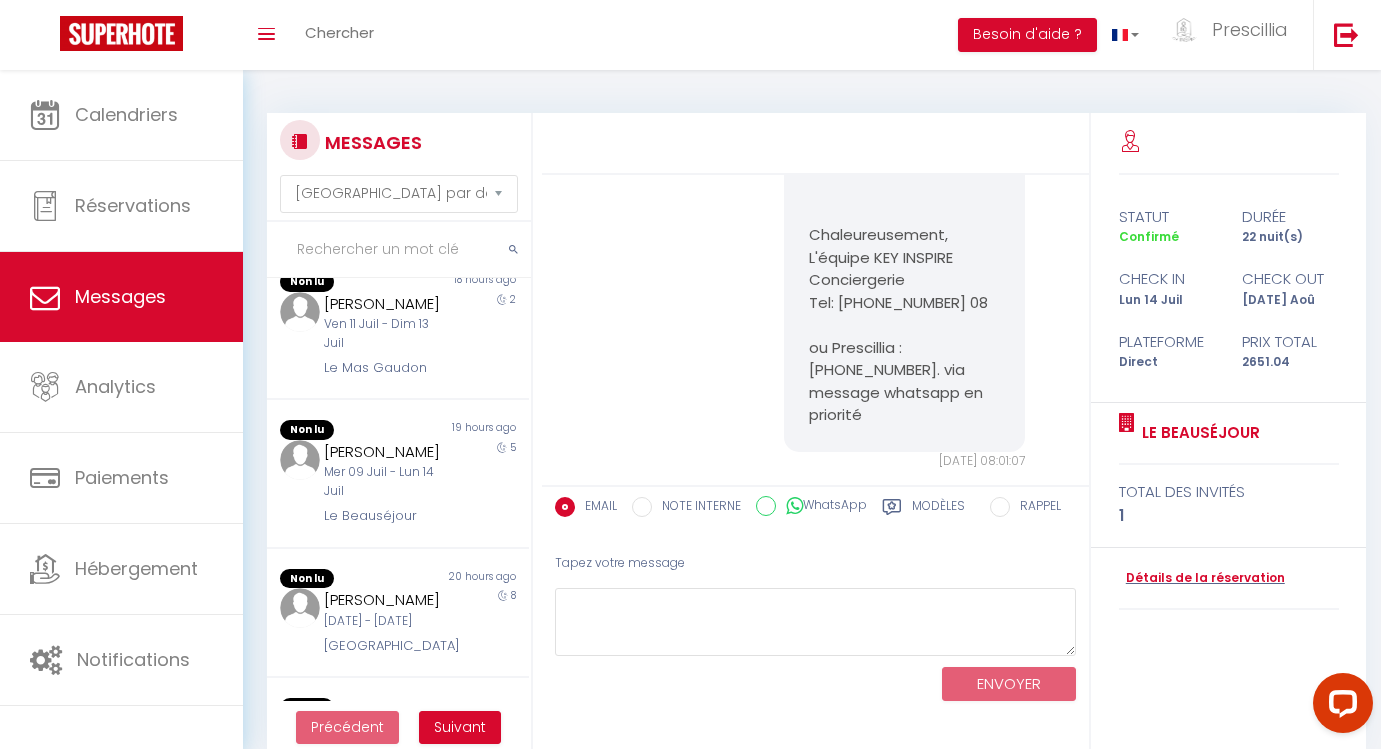 click at bounding box center (399, 250) 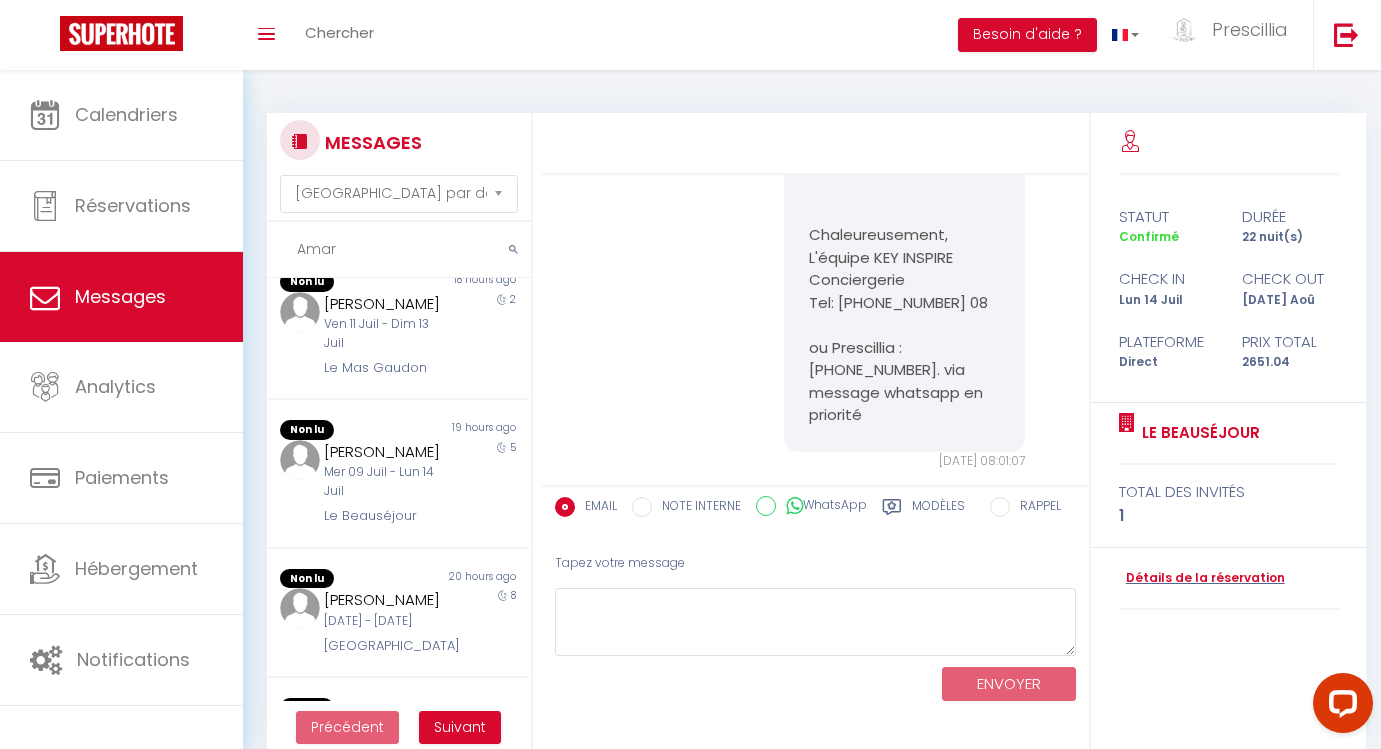 scroll, scrollTop: 73, scrollLeft: 0, axis: vertical 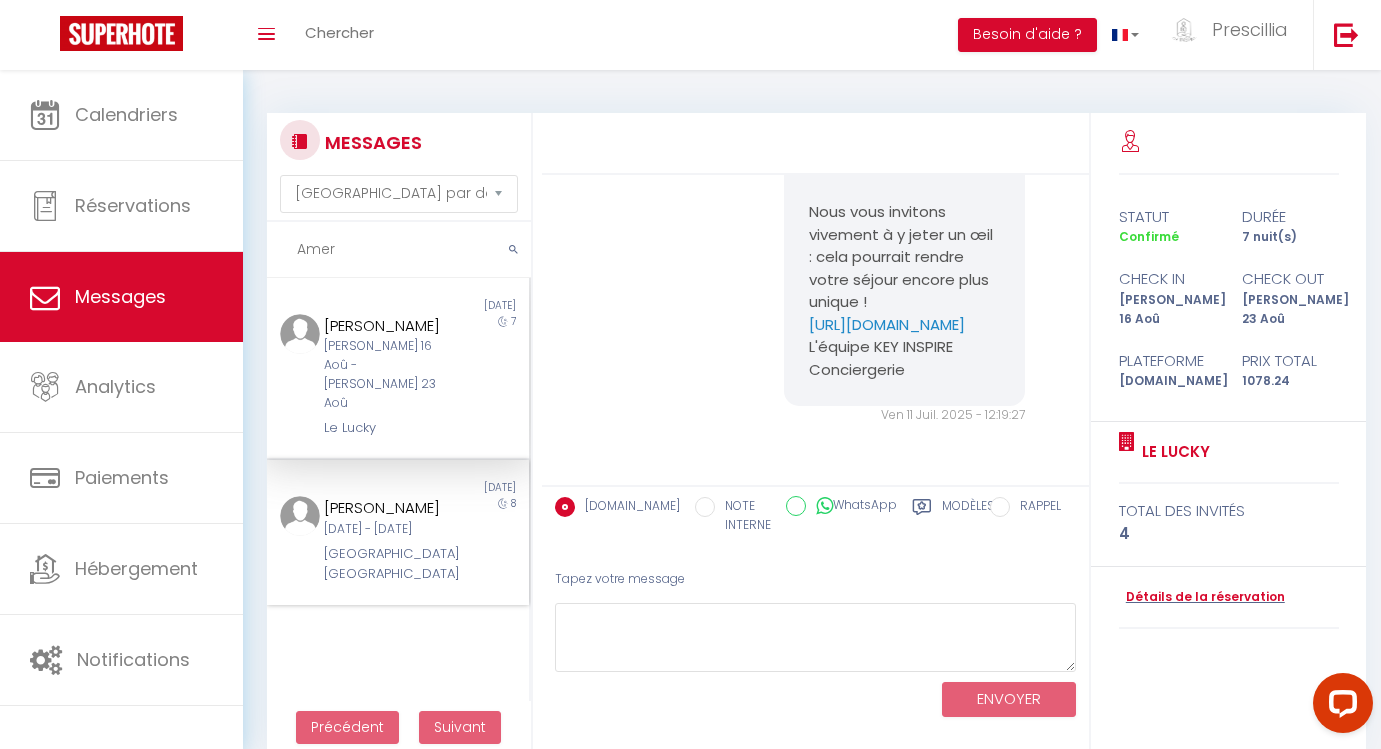 type on "Amer" 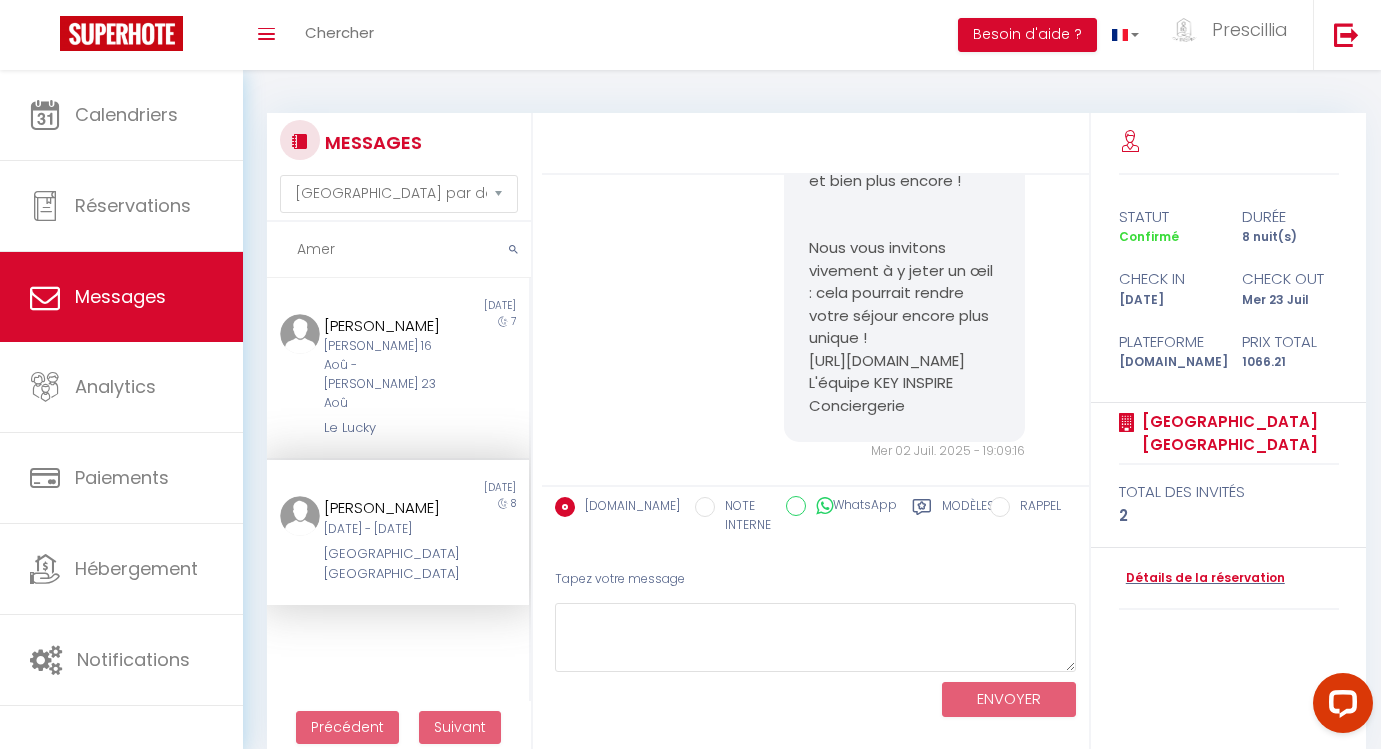 scroll, scrollTop: 2165, scrollLeft: 0, axis: vertical 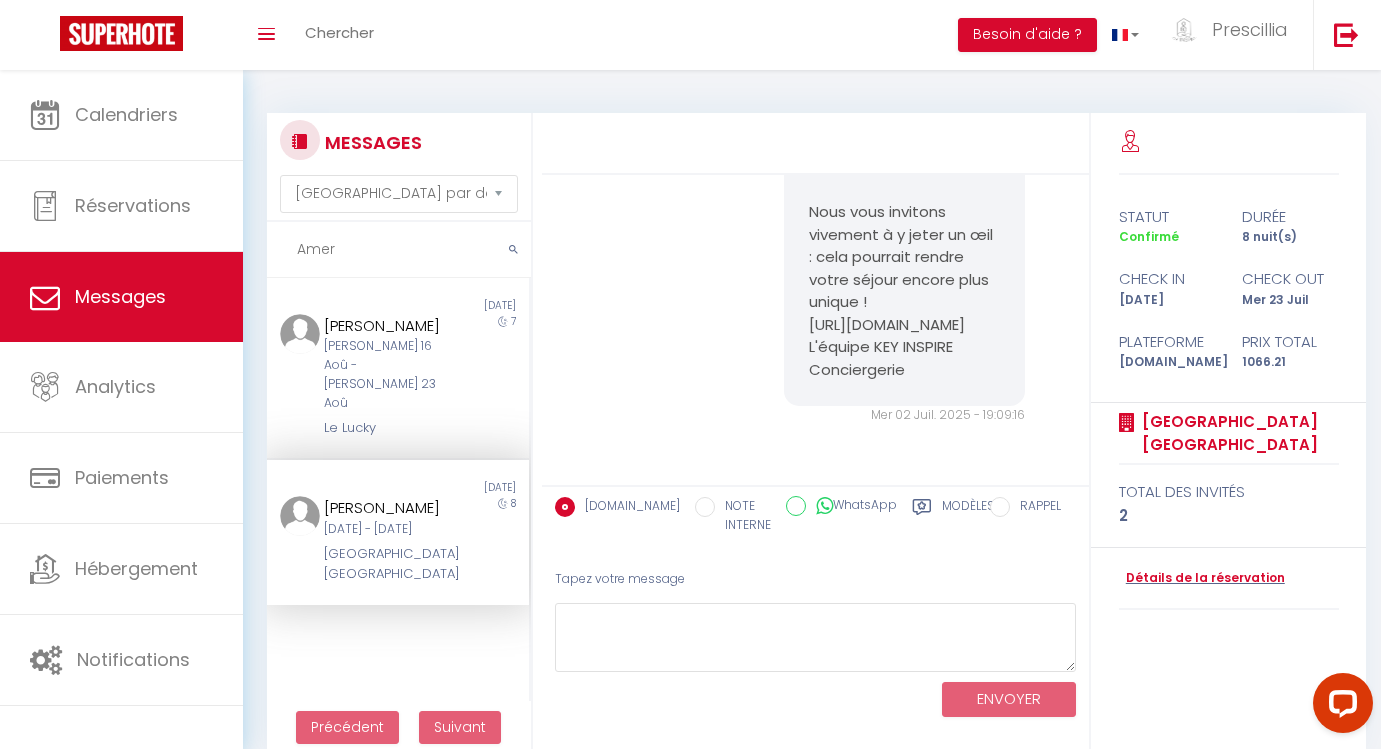 click on "[URL][DOMAIN_NAME]" at bounding box center [904, 325] 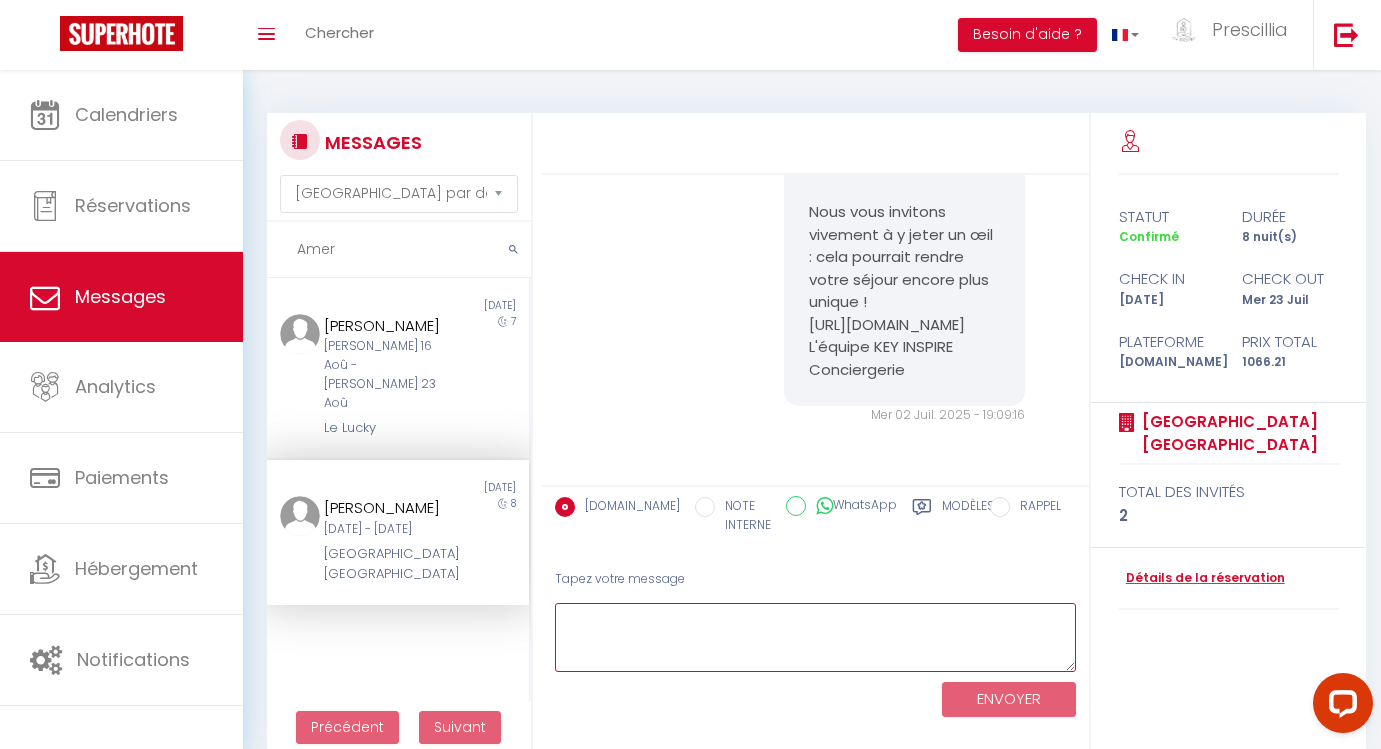 click at bounding box center [815, 637] 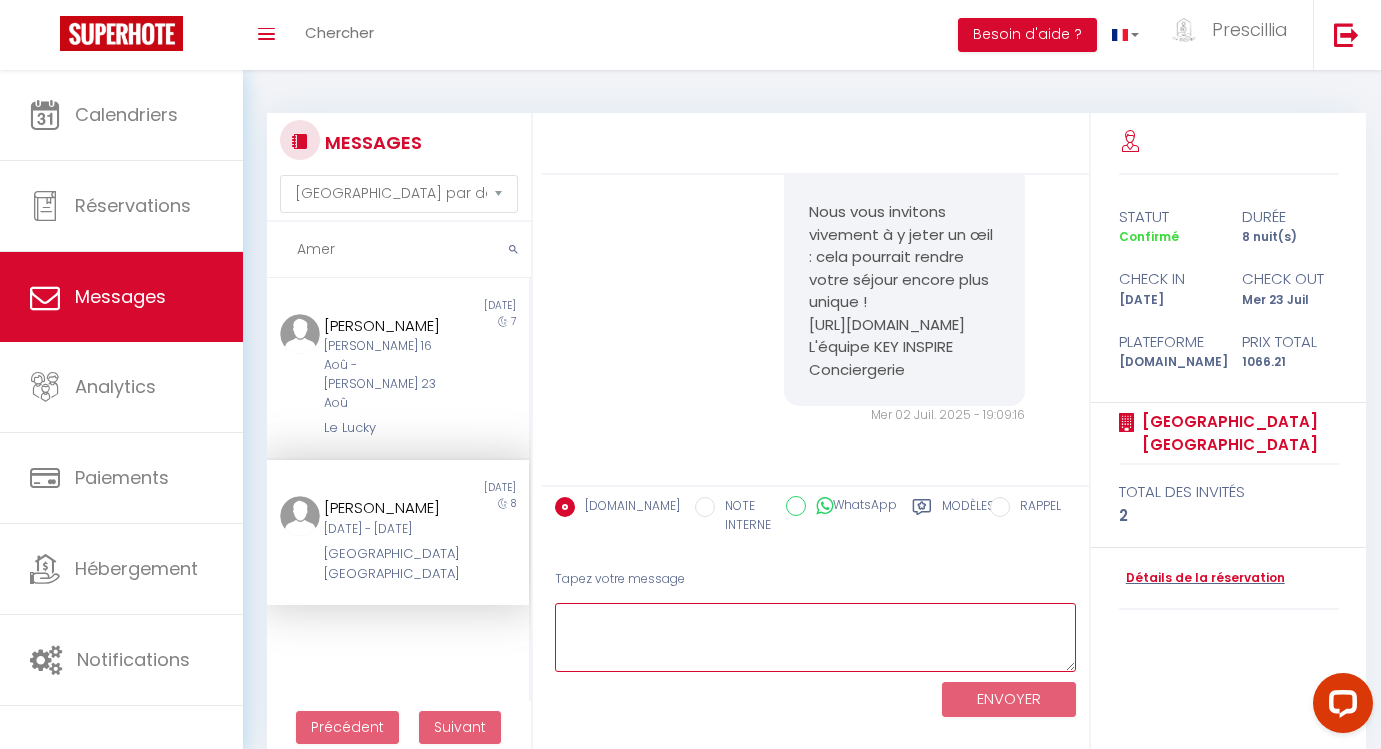 paste on "Bonjour Amer,
Nous faisons suite à votre demande concernant une arrivée anticipée. À ce jour, aucune commande n’a été enregistrée de votre part.
⚠️ Nous vous rappelons que c’est le dernier jour pour confirmer et régler cette option, sous réserve de disponibilité.
N’hésitez pas à revenir vers nous rapidement si vous souhaitez en bénéficier.
Nous restons à votre disposition pour toute question.
Bien cordialement,
L’équipe KEY INSPIRE Conciergerie" 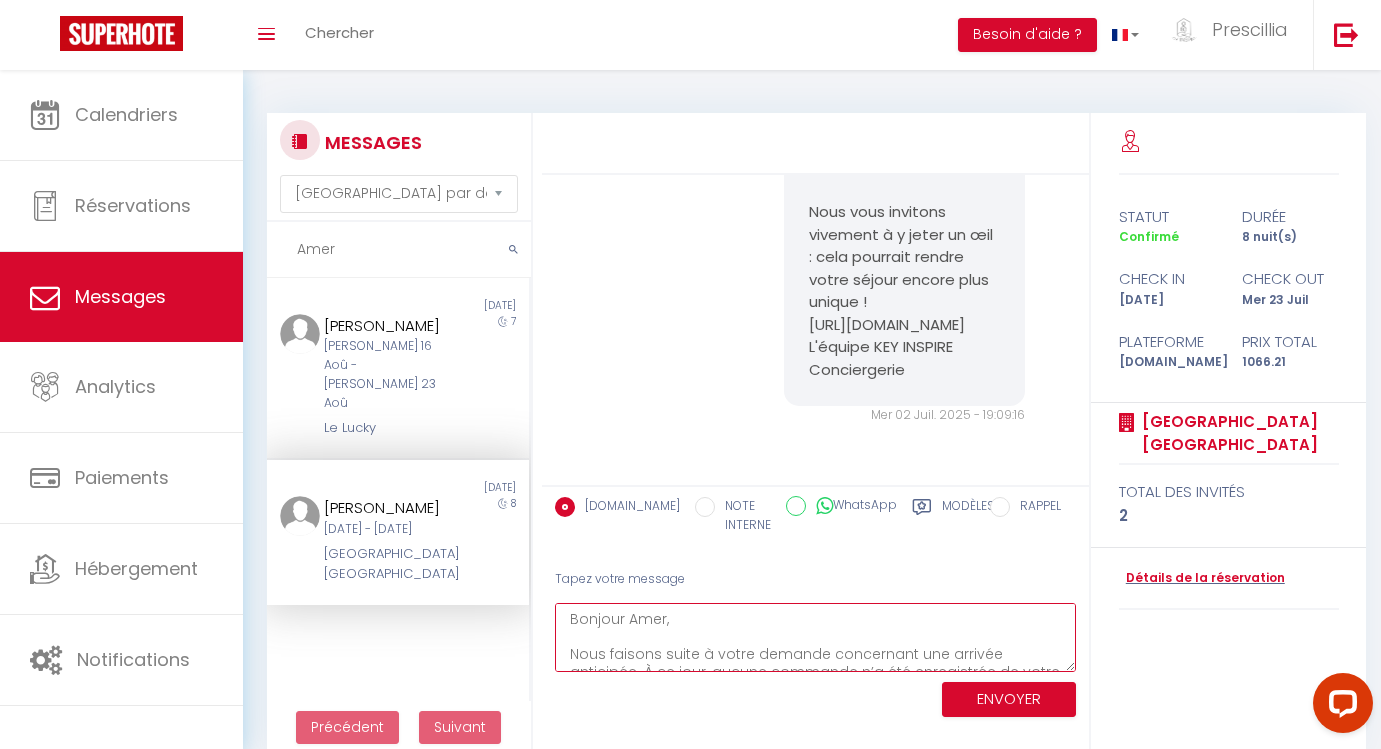 scroll, scrollTop: 186, scrollLeft: 0, axis: vertical 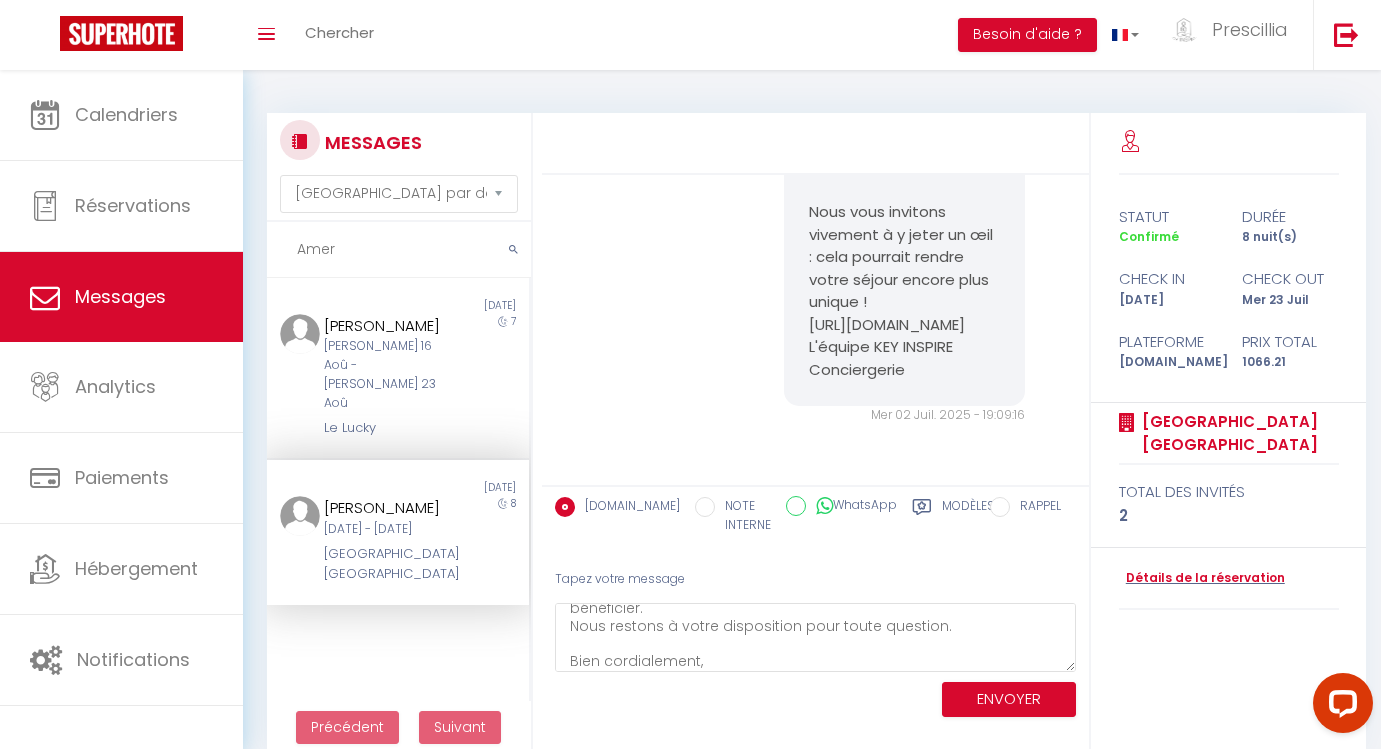 drag, startPoint x: 810, startPoint y: 276, endPoint x: 968, endPoint y: 317, distance: 163.23296 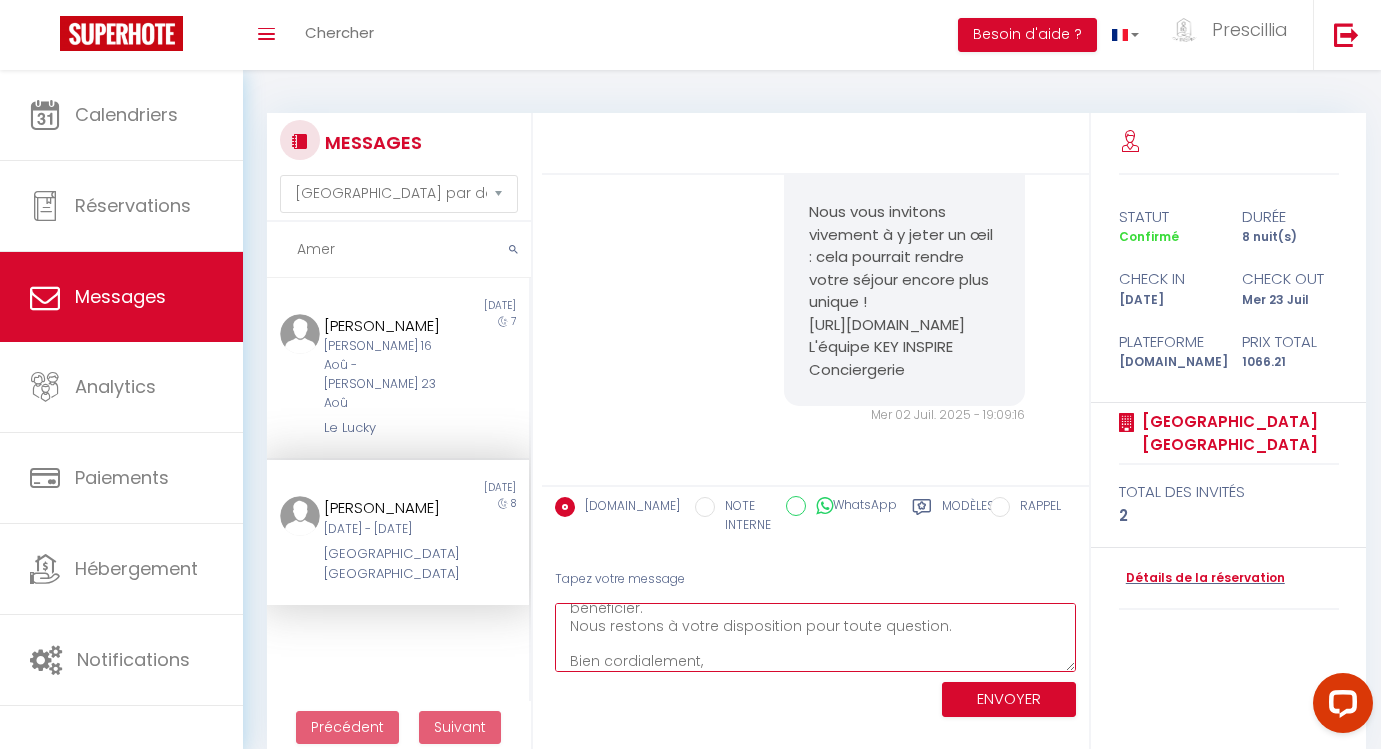 click on "Bonjour Amer,
Nous faisons suite à votre demande concernant une arrivée anticipée. À ce jour, aucune commande n’a été enregistrée de votre part.
⚠️ Nous vous rappelons que c’est le dernier jour pour confirmer et régler cette option, sous réserve de disponibilité.
N’hésitez pas à revenir vers nous rapidement si vous souhaitez en bénéficier.
Nous restons à votre disposition pour toute question.
Bien cordialement,
L’équipe KEY INSPIRE Conciergerie" at bounding box center [815, 637] 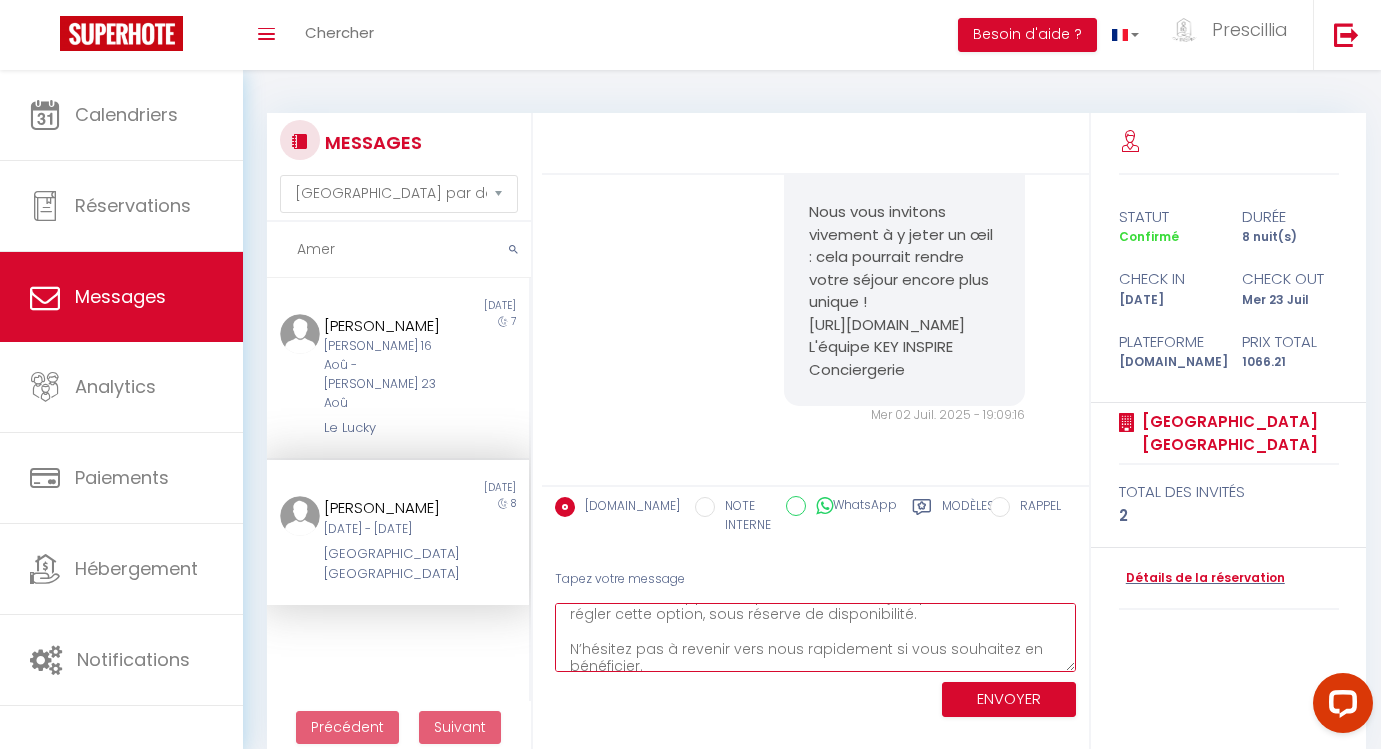scroll, scrollTop: 110, scrollLeft: 0, axis: vertical 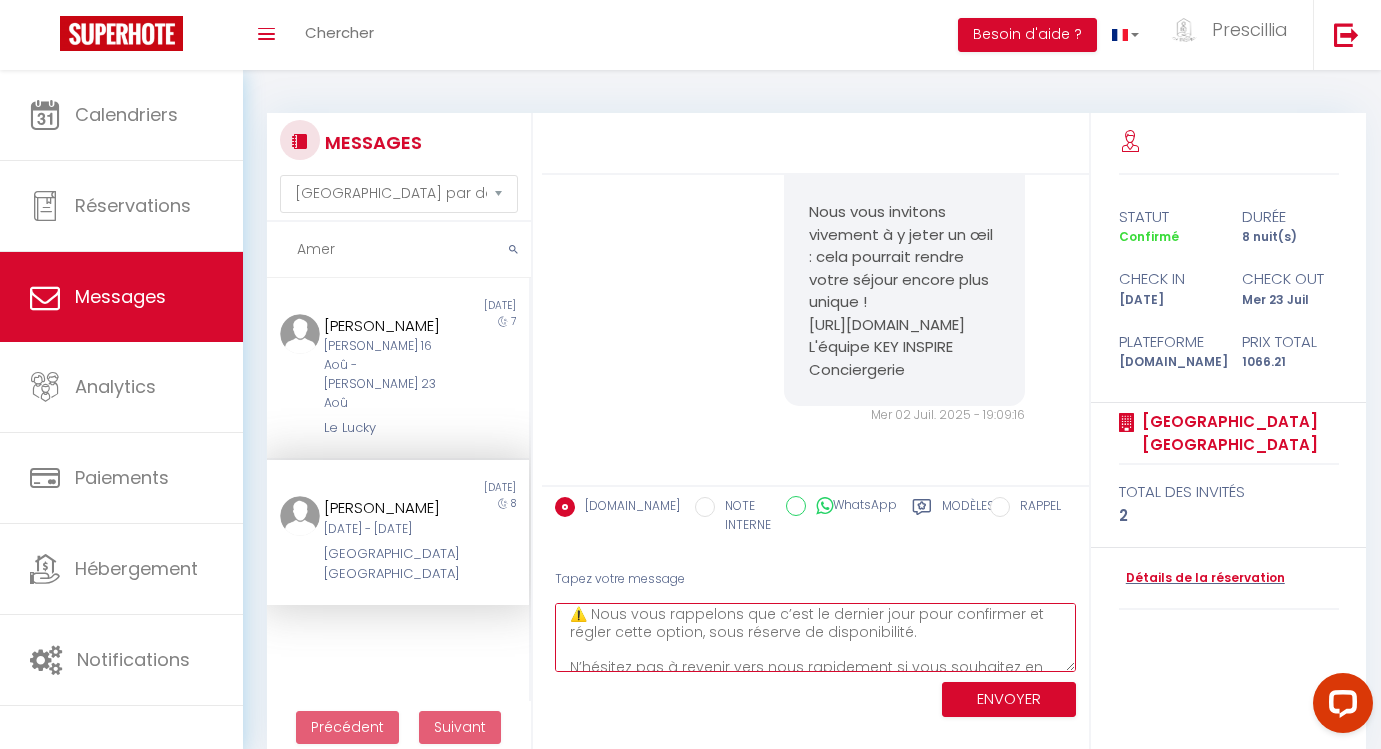 click on "Bonjour Amer,
Nous faisons suite à votre demande concernant une arrivée anticipée. À ce jour, aucune commande n’a été enregistrée de votre part.
⚠️ Nous vous rappelons que c’est le dernier jour pour confirmer et régler cette option, sous réserve de disponibilité.
N’hésitez pas à revenir vers nous rapidement si vous souhaitez en bénéficier.
Nous restons à votre disposition pour toute question.
Bien cordialement,
L’équipe KEY INSPIRE Conciergerie" at bounding box center (815, 637) 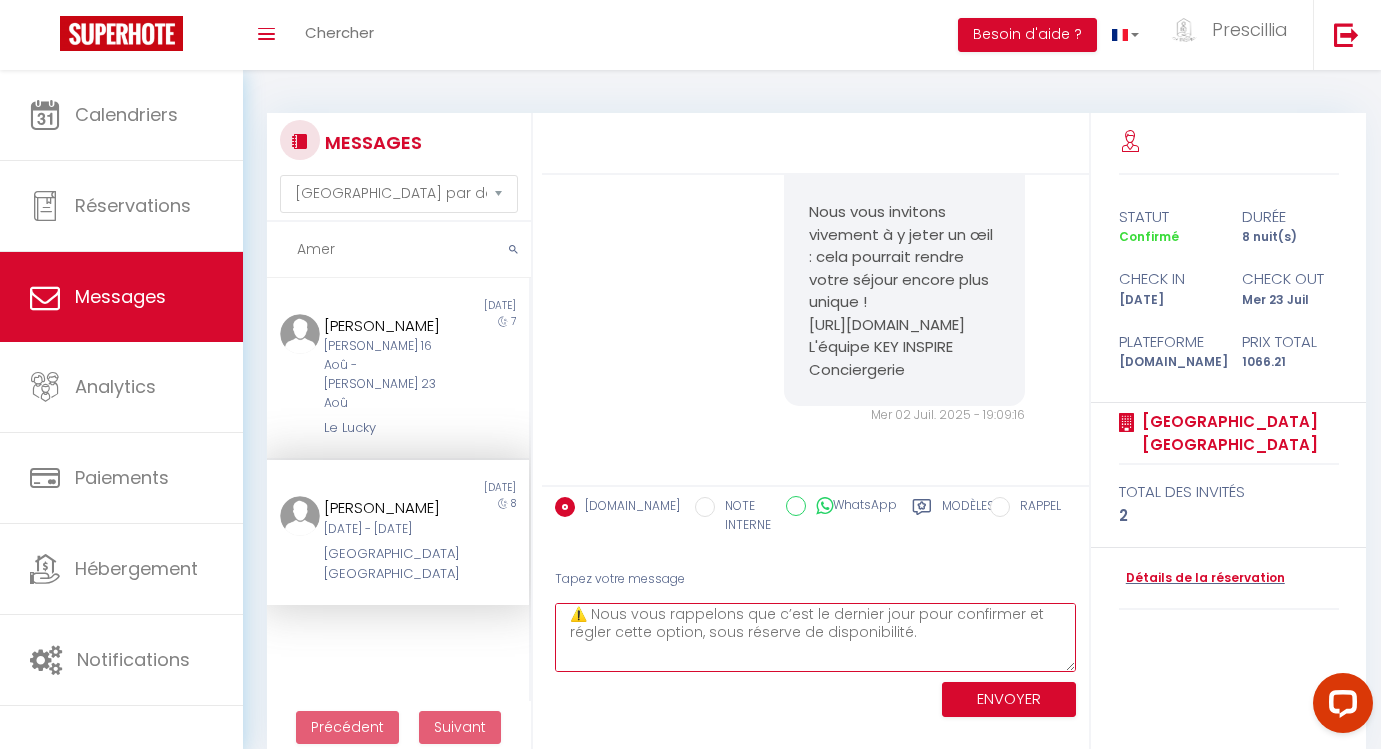 scroll, scrollTop: 128, scrollLeft: 0, axis: vertical 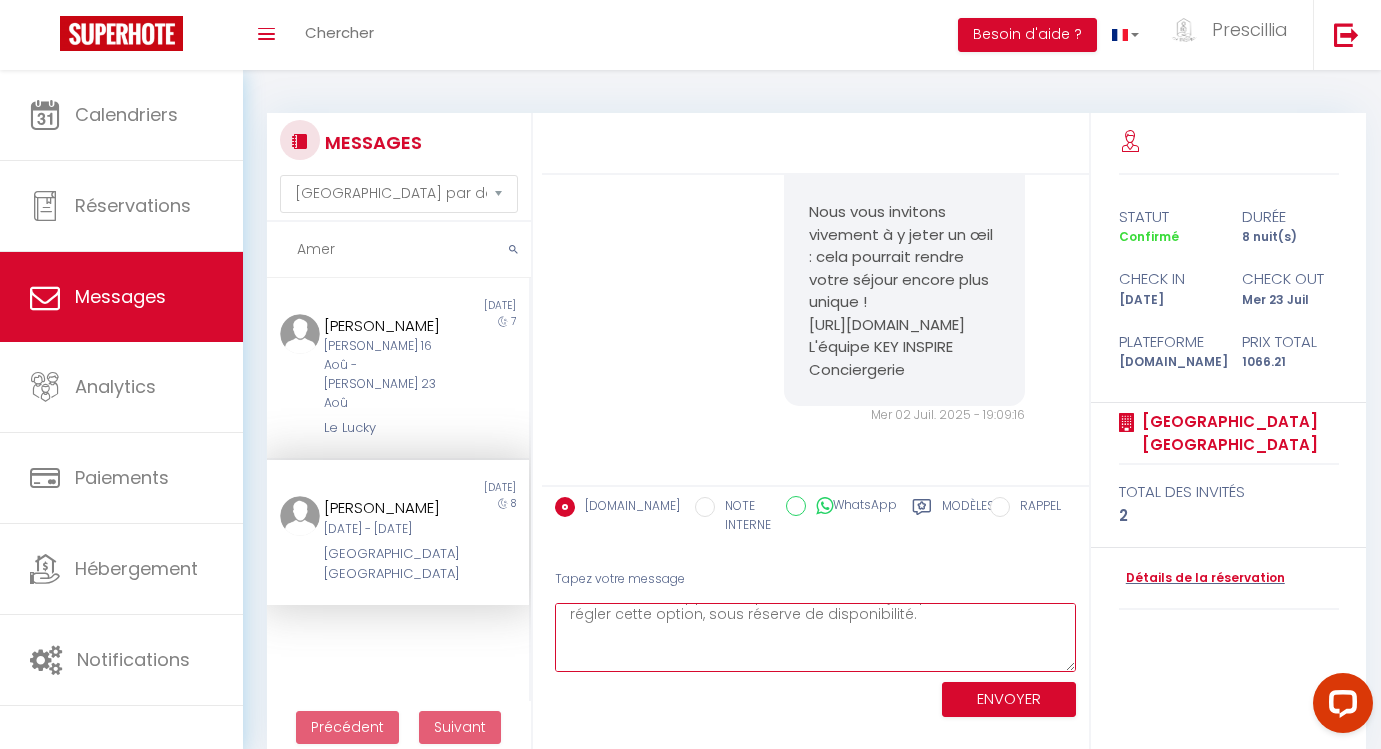 paste on "[URL][DOMAIN_NAME]" 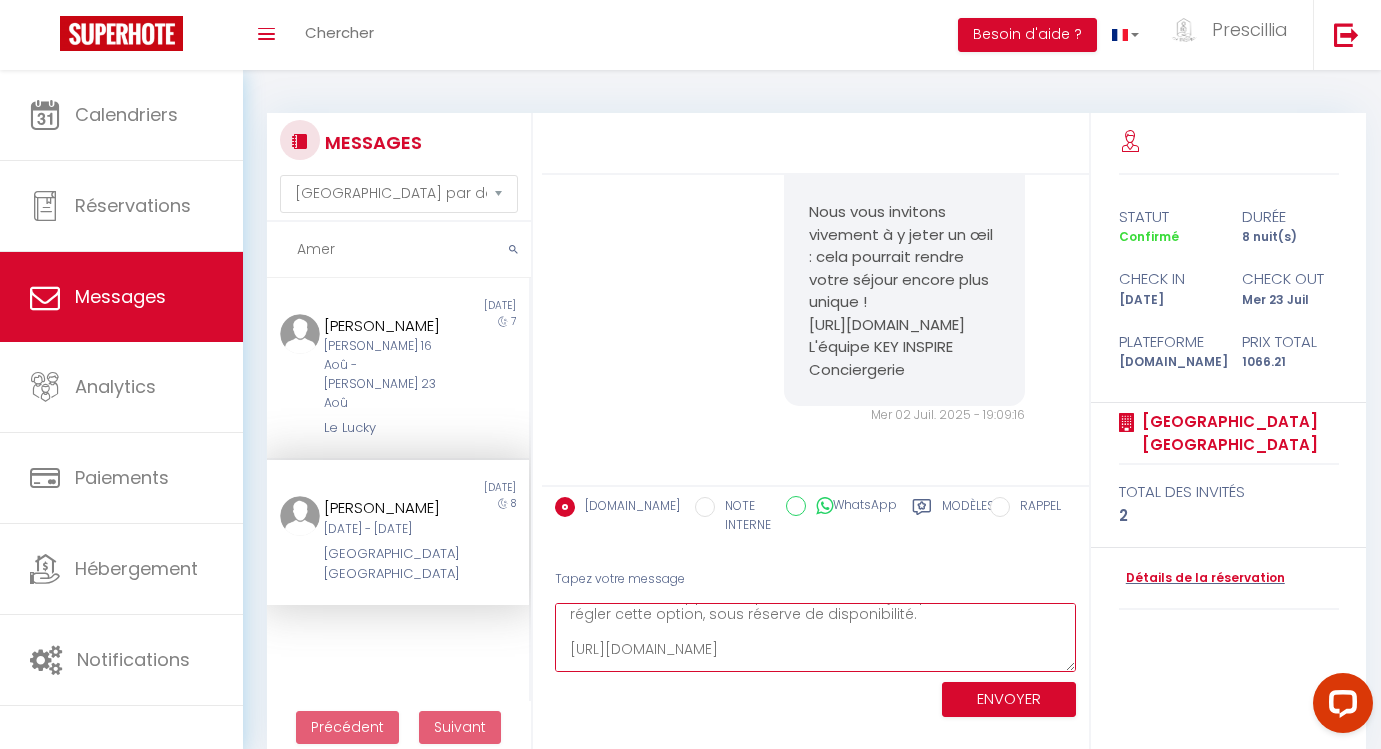 type on "Bonjour Amer,
Nous faisons suite à votre demande concernant une arrivée anticipée. À ce jour, aucune commande n’a été enregistrée de votre part.
⚠️ Nous vous rappelons que c’est le dernier jour pour confirmer et régler cette option, sous réserve de disponibilité.
[URL][DOMAIN_NAME]
N’hésitez pas à revenir vers nous rapidement si vous souhaitez en bénéficier.
Nous restons à votre disposition pour toute question.
Bien cordialement,
L’équipe KEY INSPIRE Conciergerie" 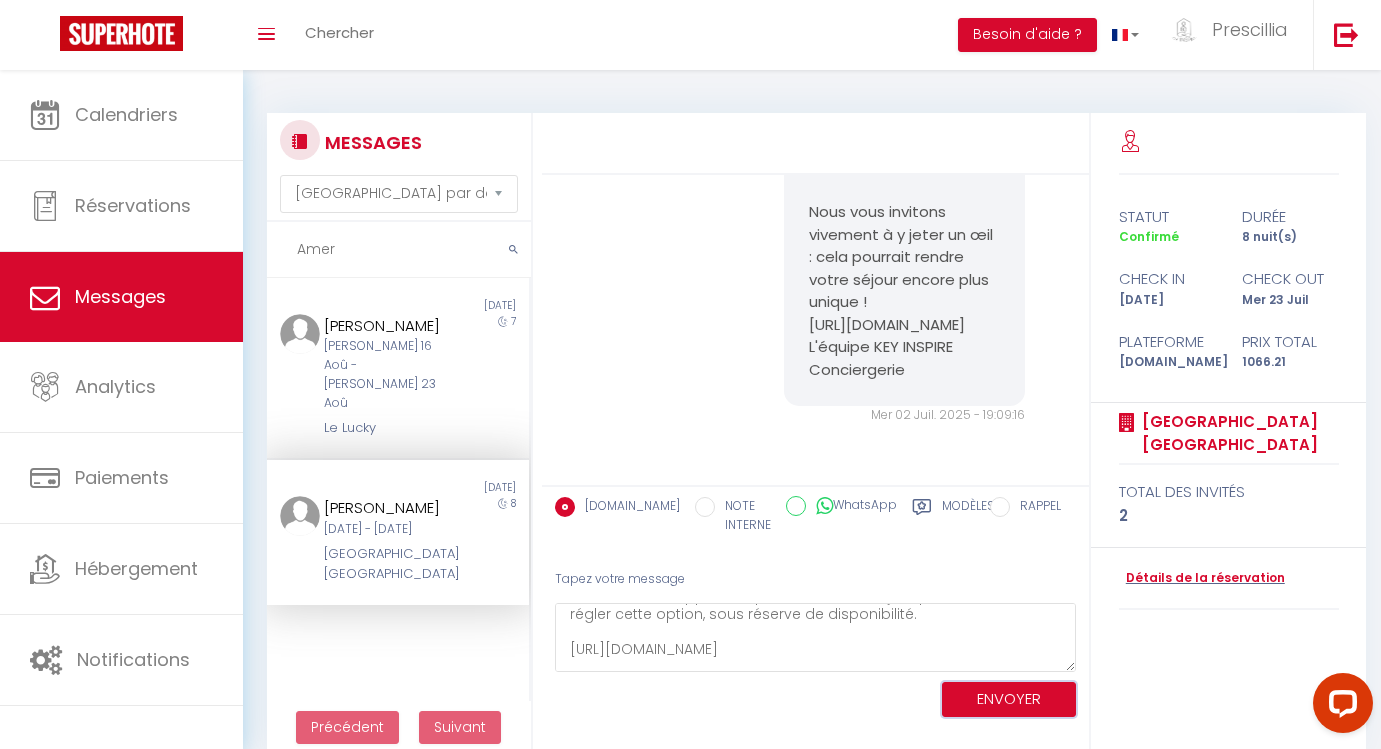 click on "ENVOYER" at bounding box center [1009, 699] 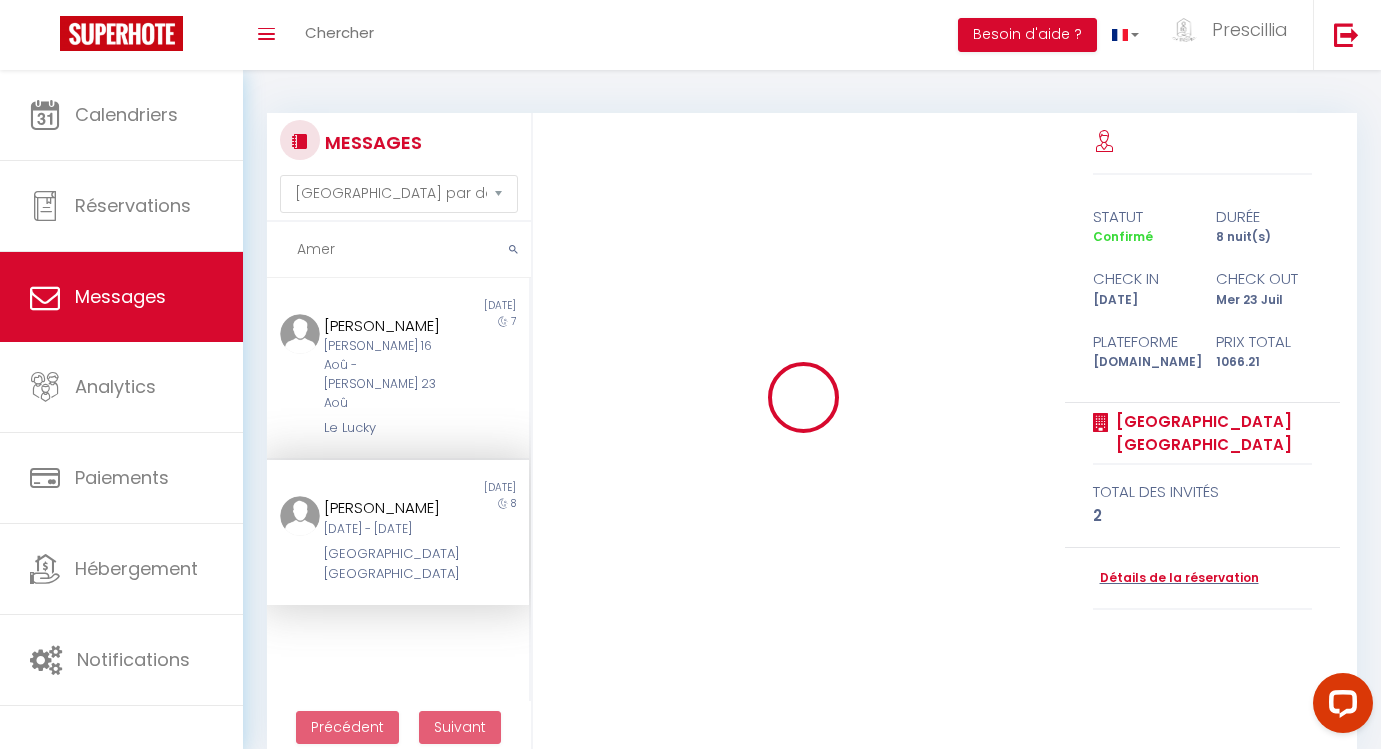 type 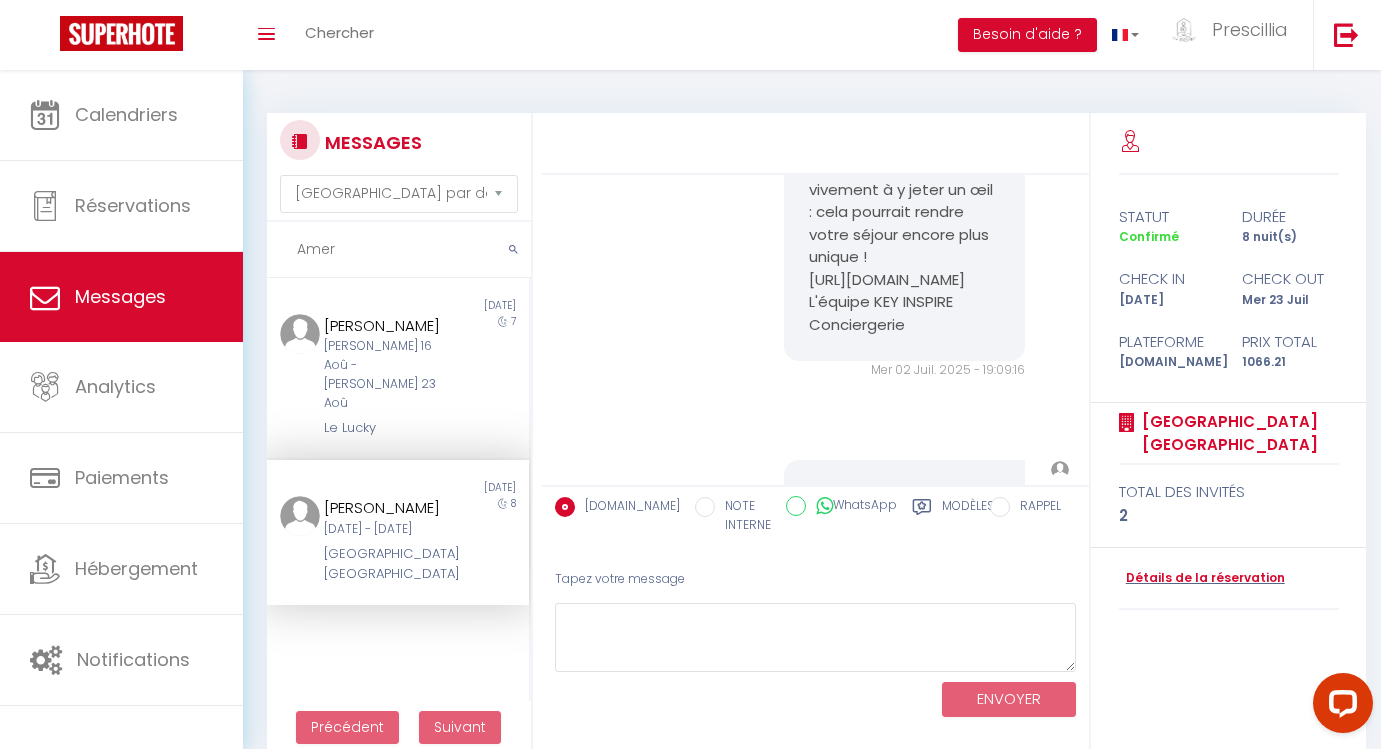 scroll, scrollTop: 3011, scrollLeft: 0, axis: vertical 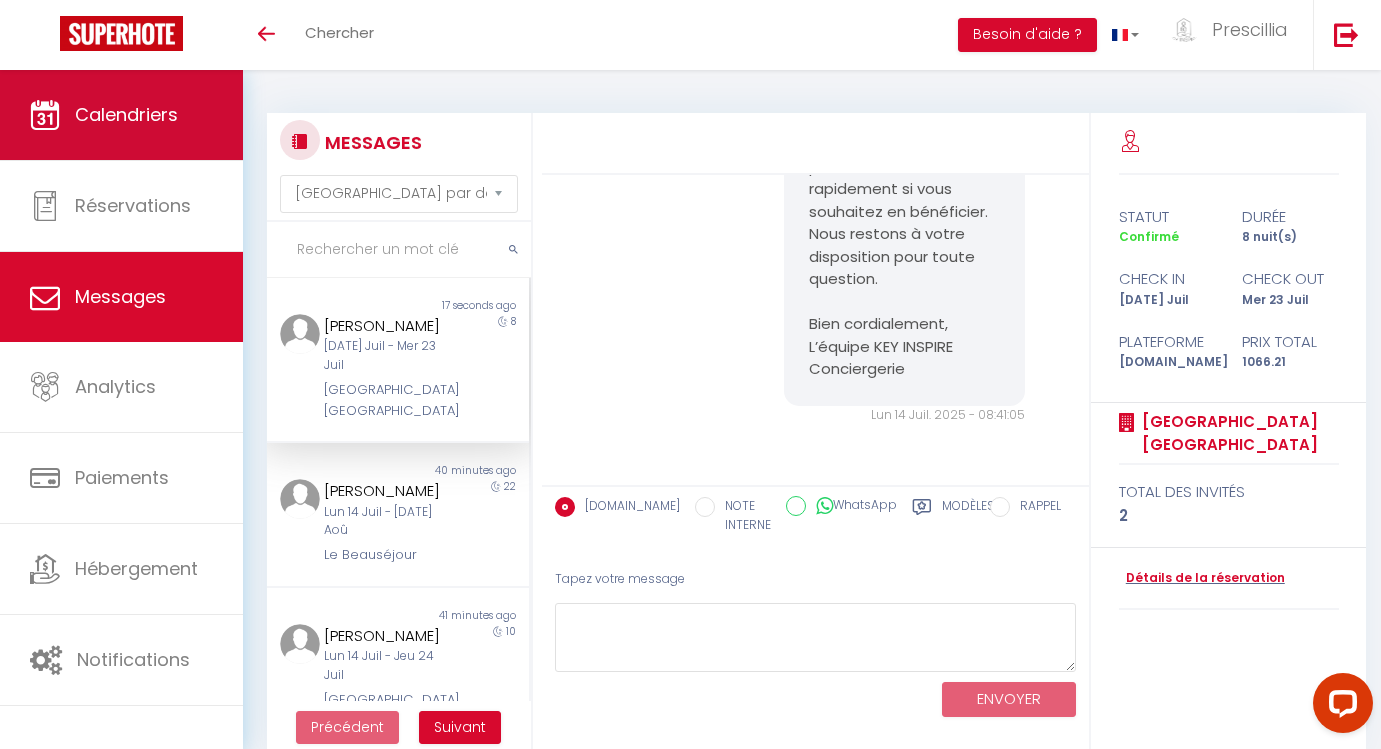 click on "Calendriers" at bounding box center (126, 114) 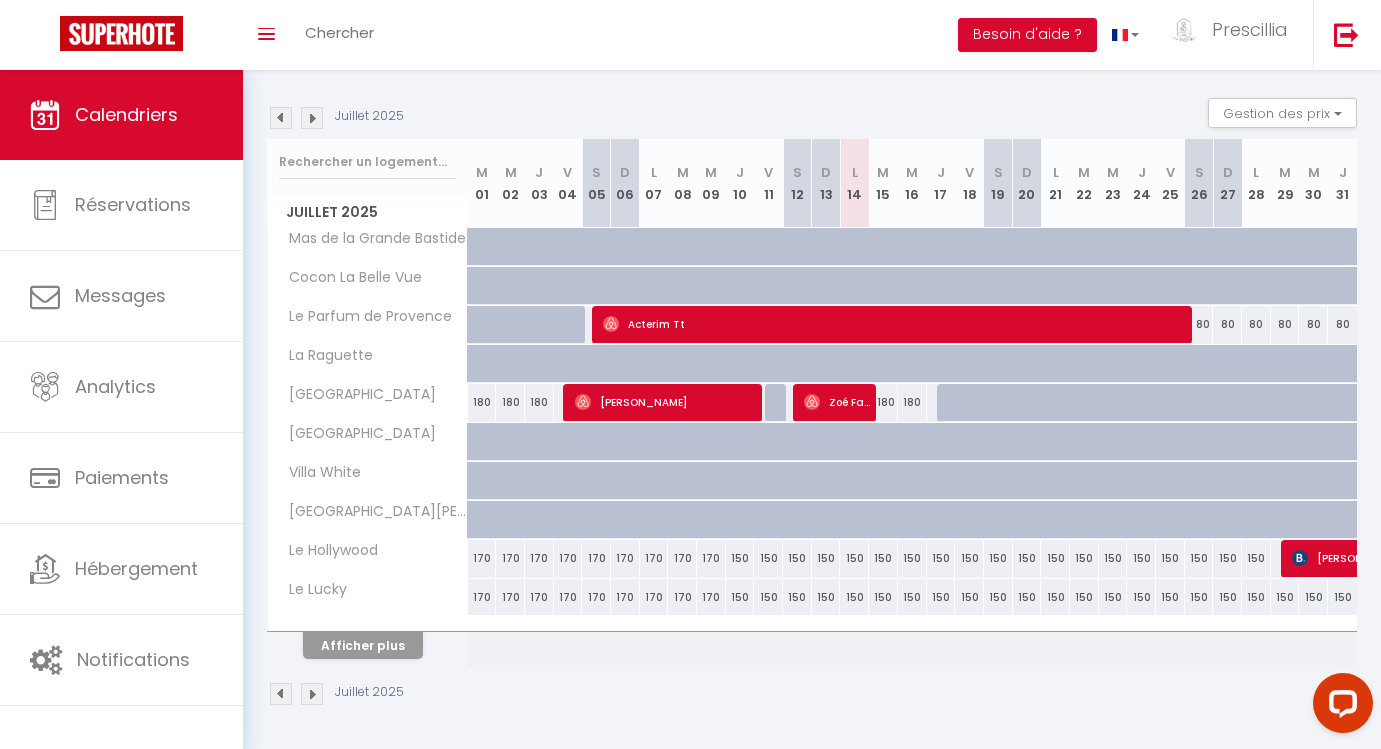 scroll, scrollTop: 189, scrollLeft: 0, axis: vertical 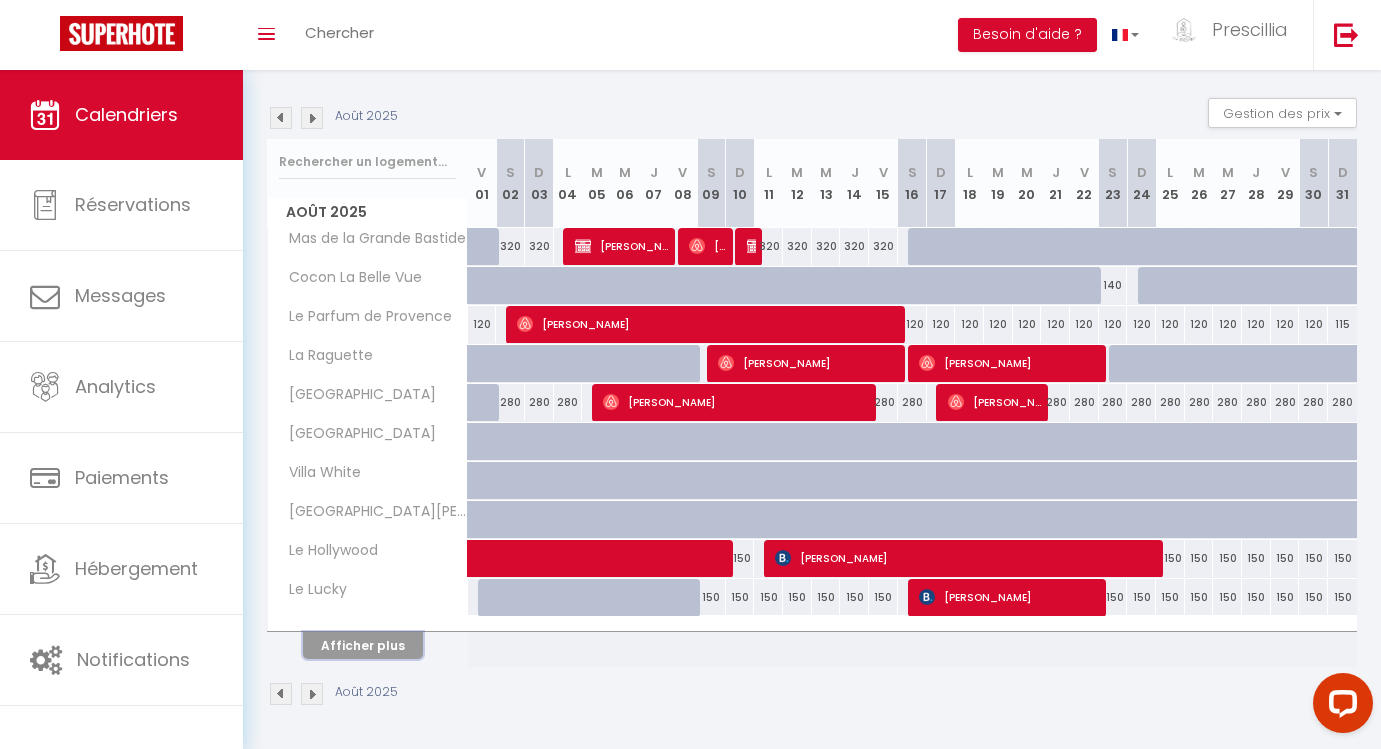 click on "Afficher plus" at bounding box center (363, 645) 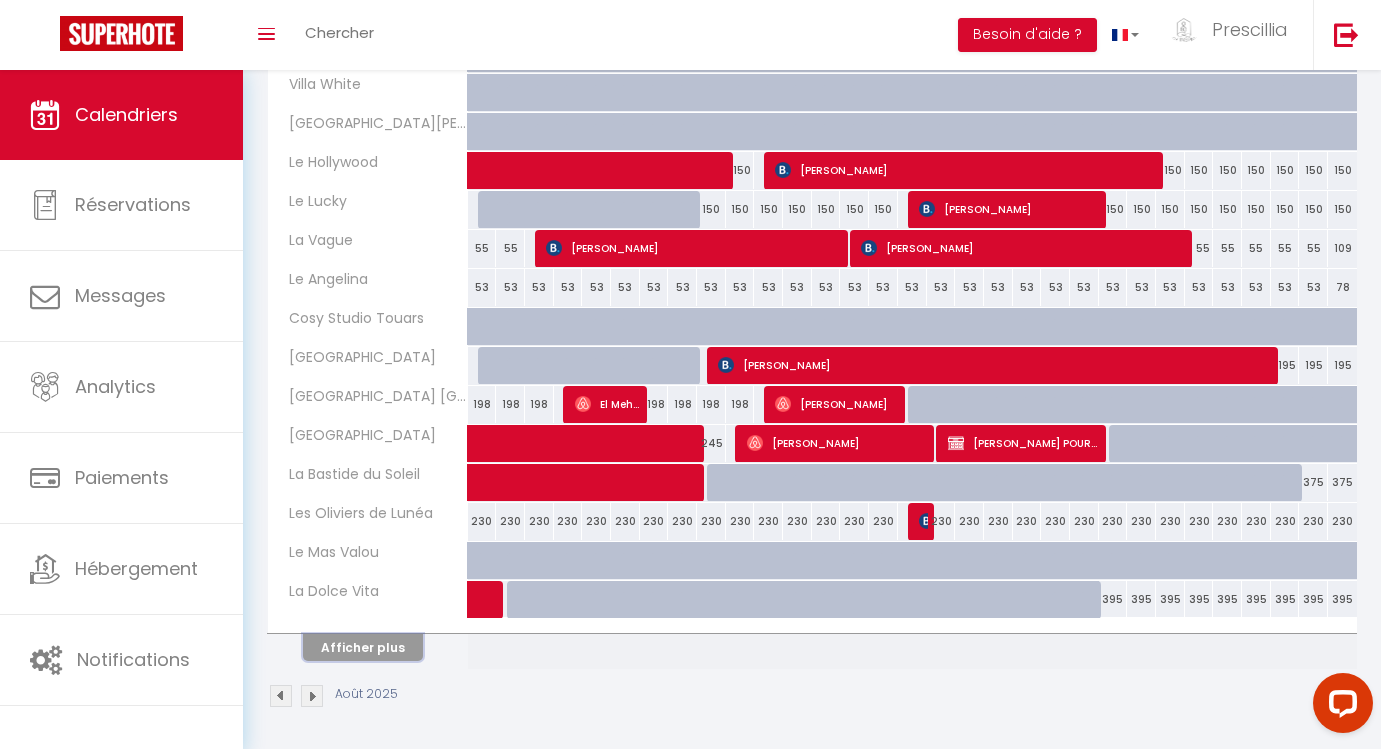 scroll, scrollTop: 579, scrollLeft: 0, axis: vertical 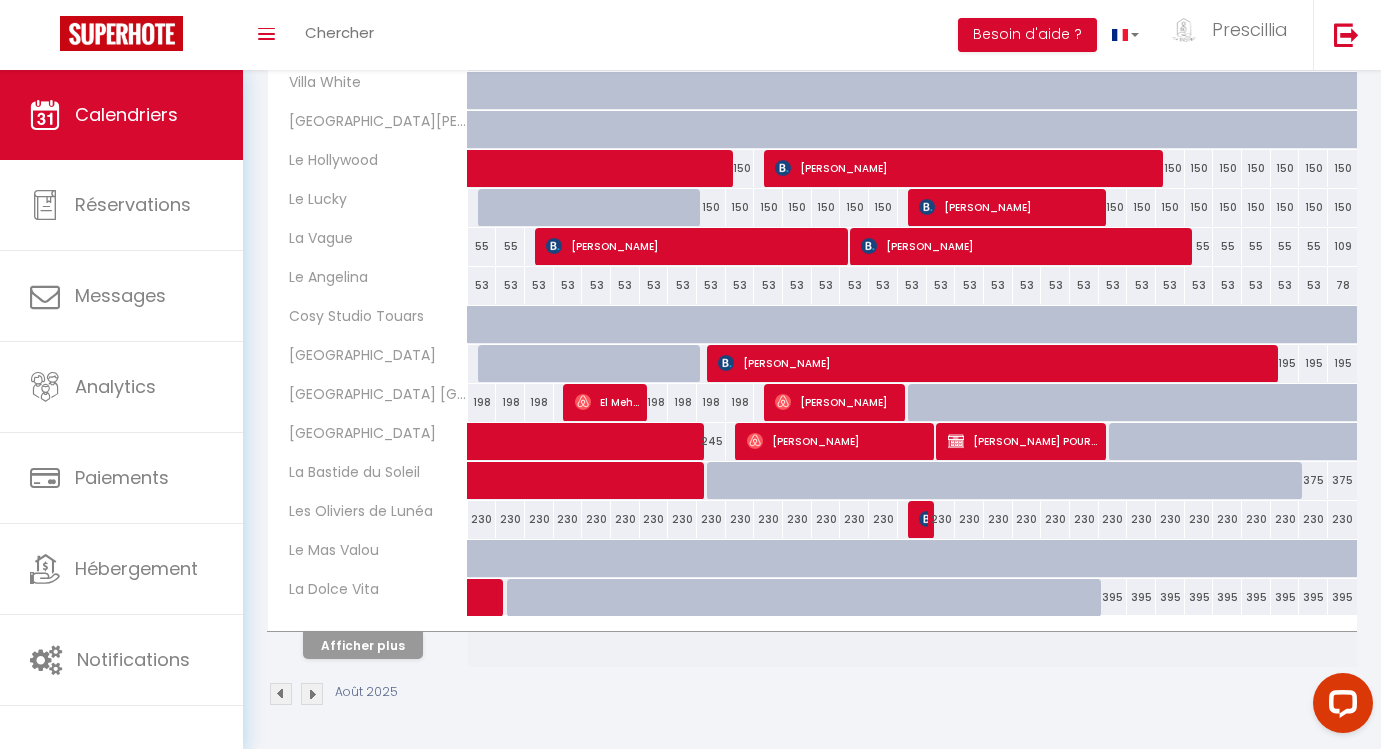 click on "230" at bounding box center (482, 519) 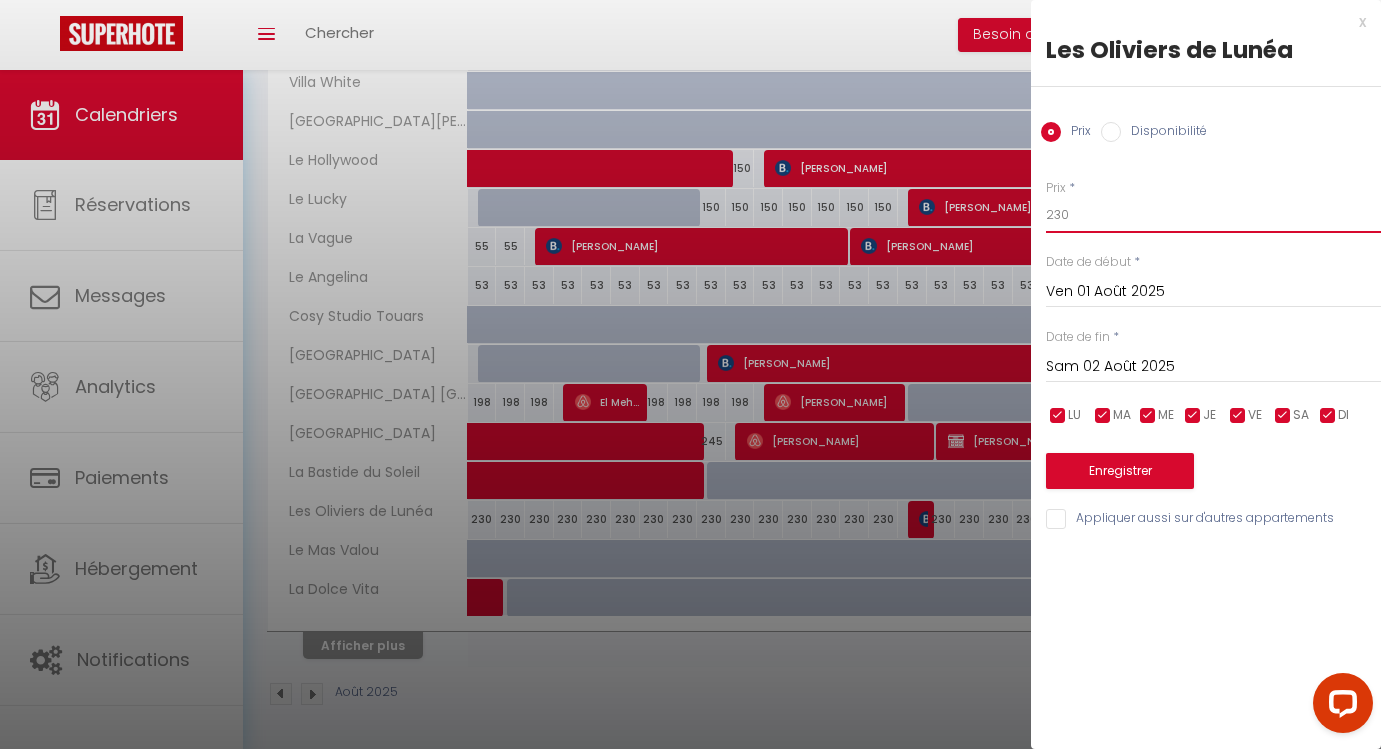 click on "230" at bounding box center [1213, 215] 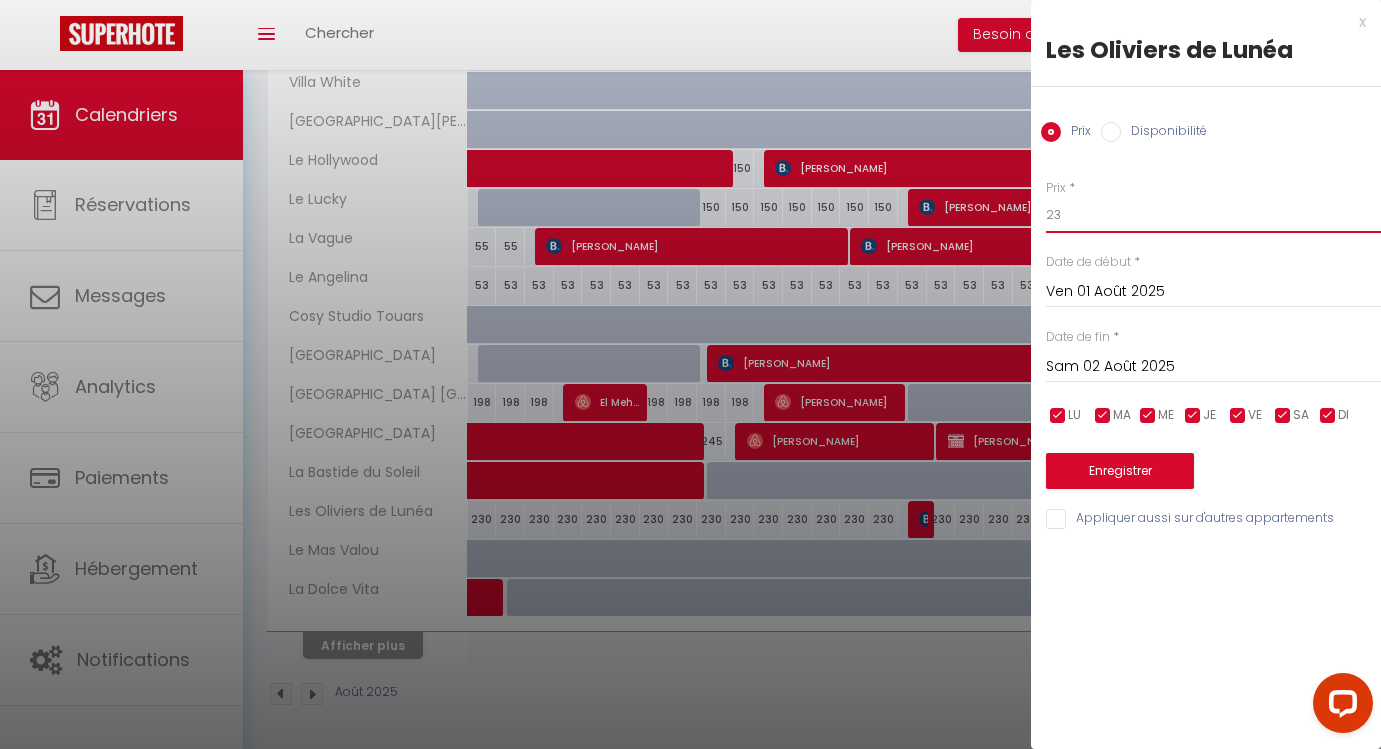 type on "2" 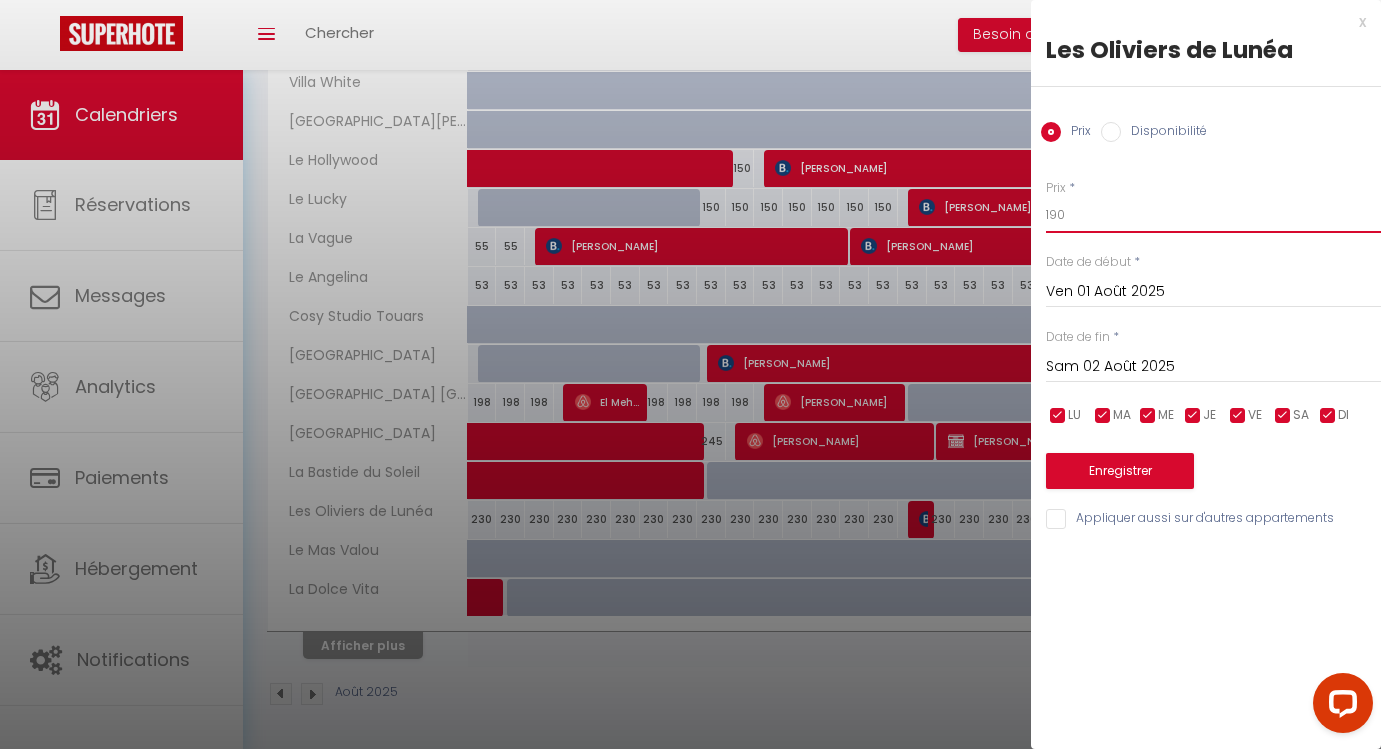 type on "190" 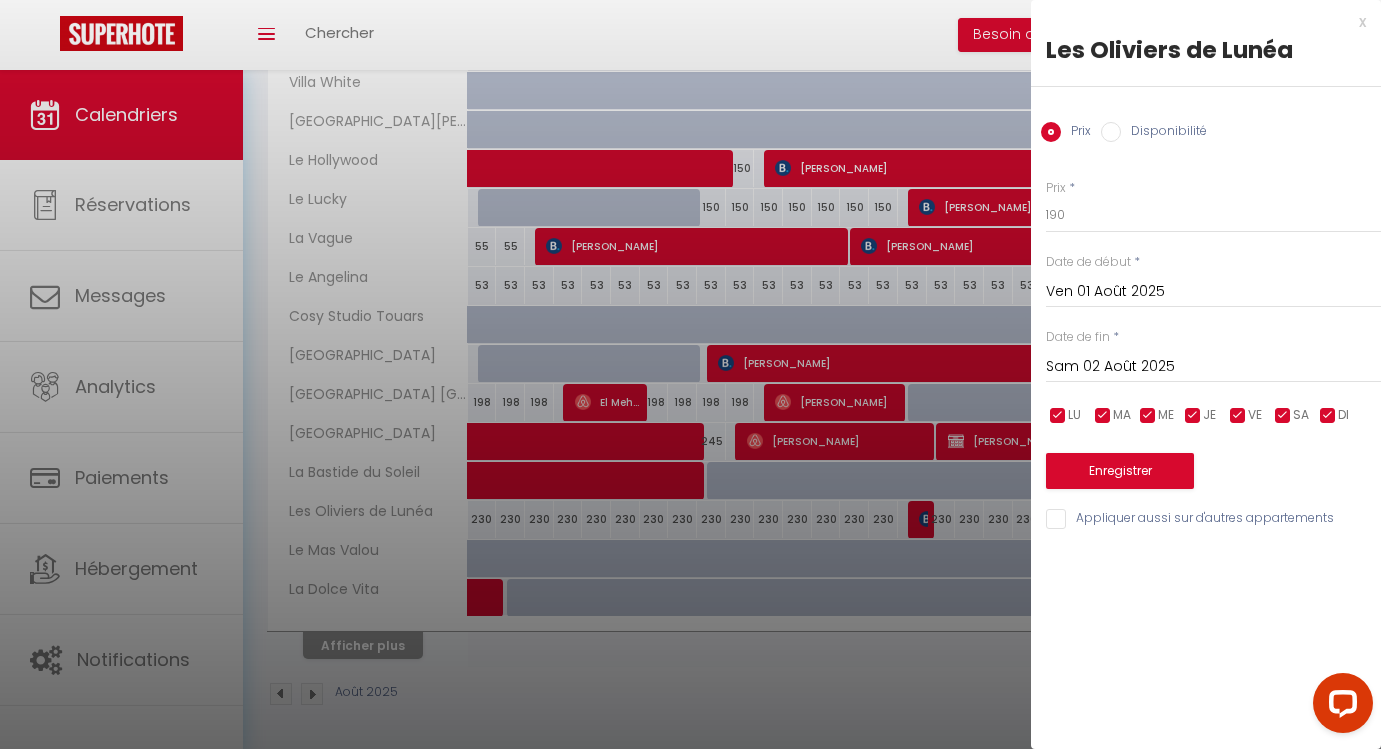 click on "Sam 02 Août 2025" at bounding box center (1213, 367) 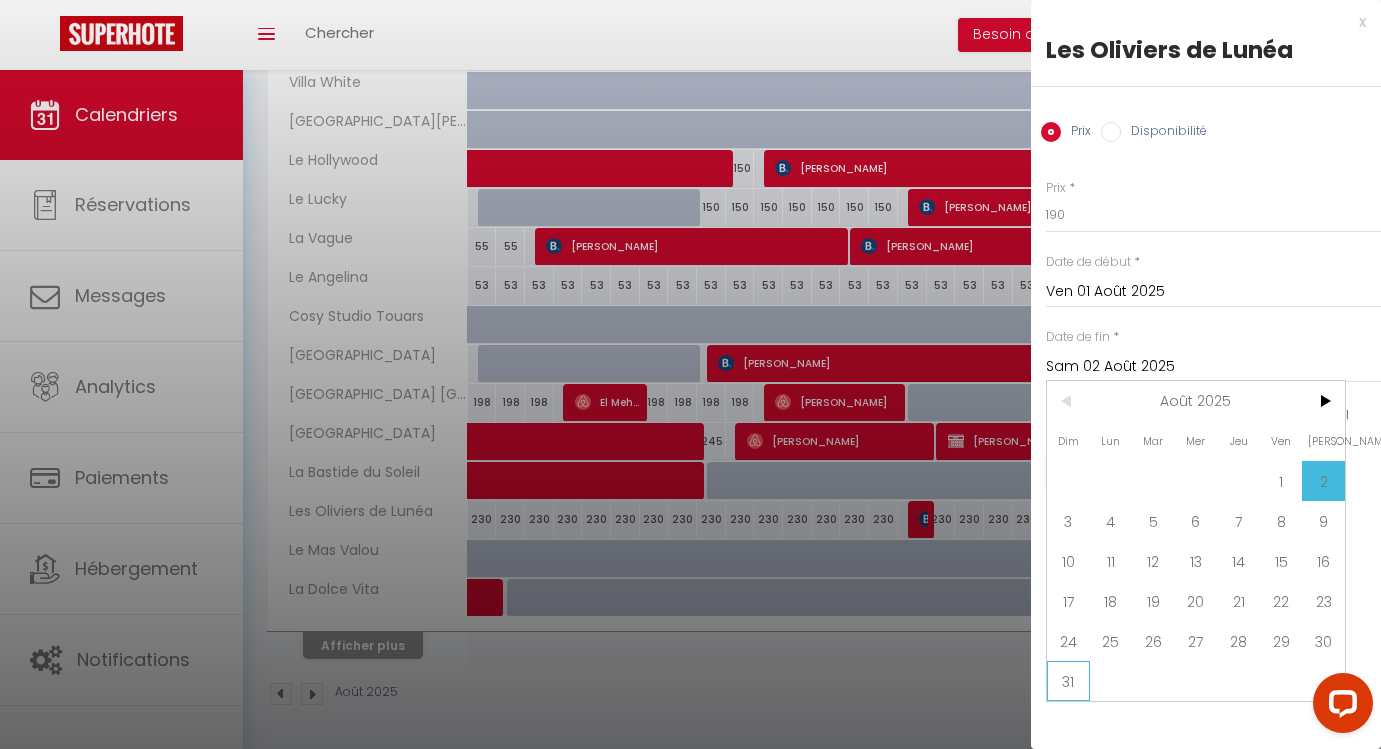 click on "31" at bounding box center (1068, 681) 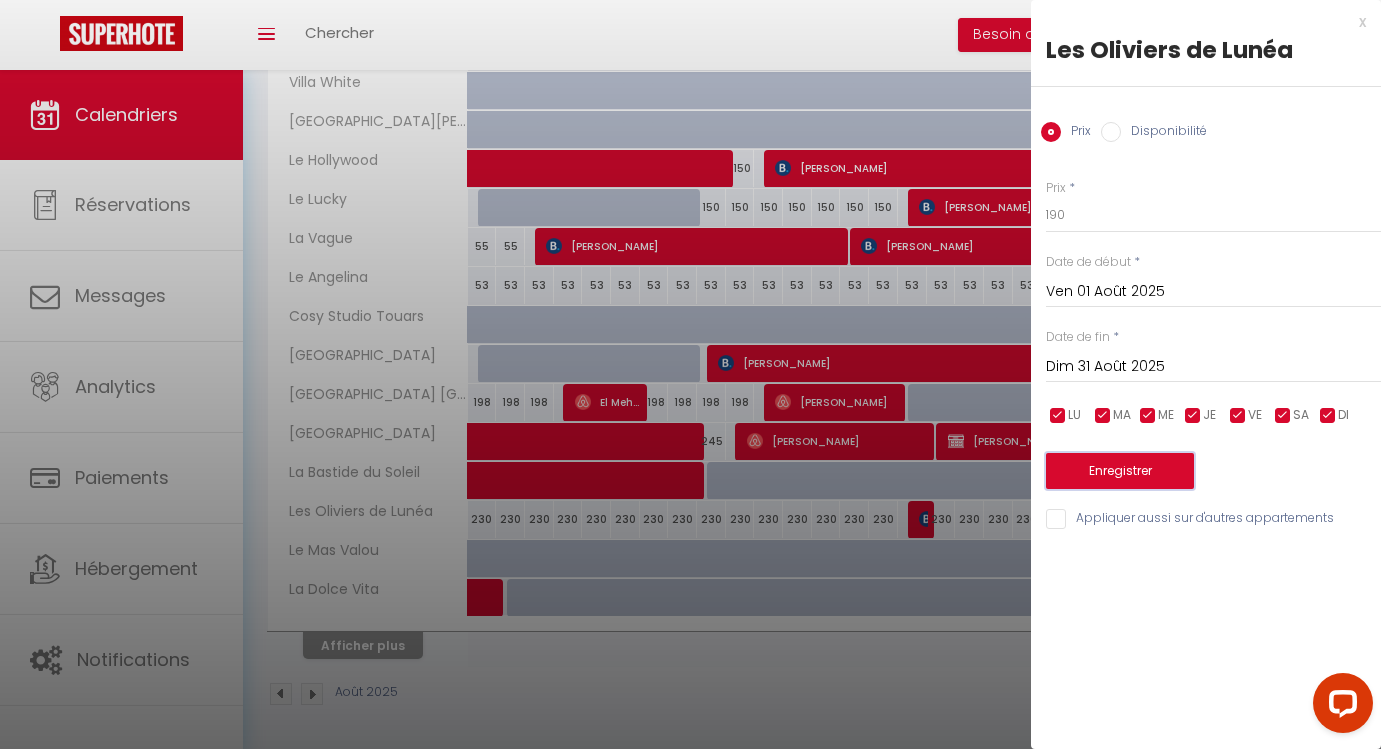 click on "Enregistrer" at bounding box center [1120, 471] 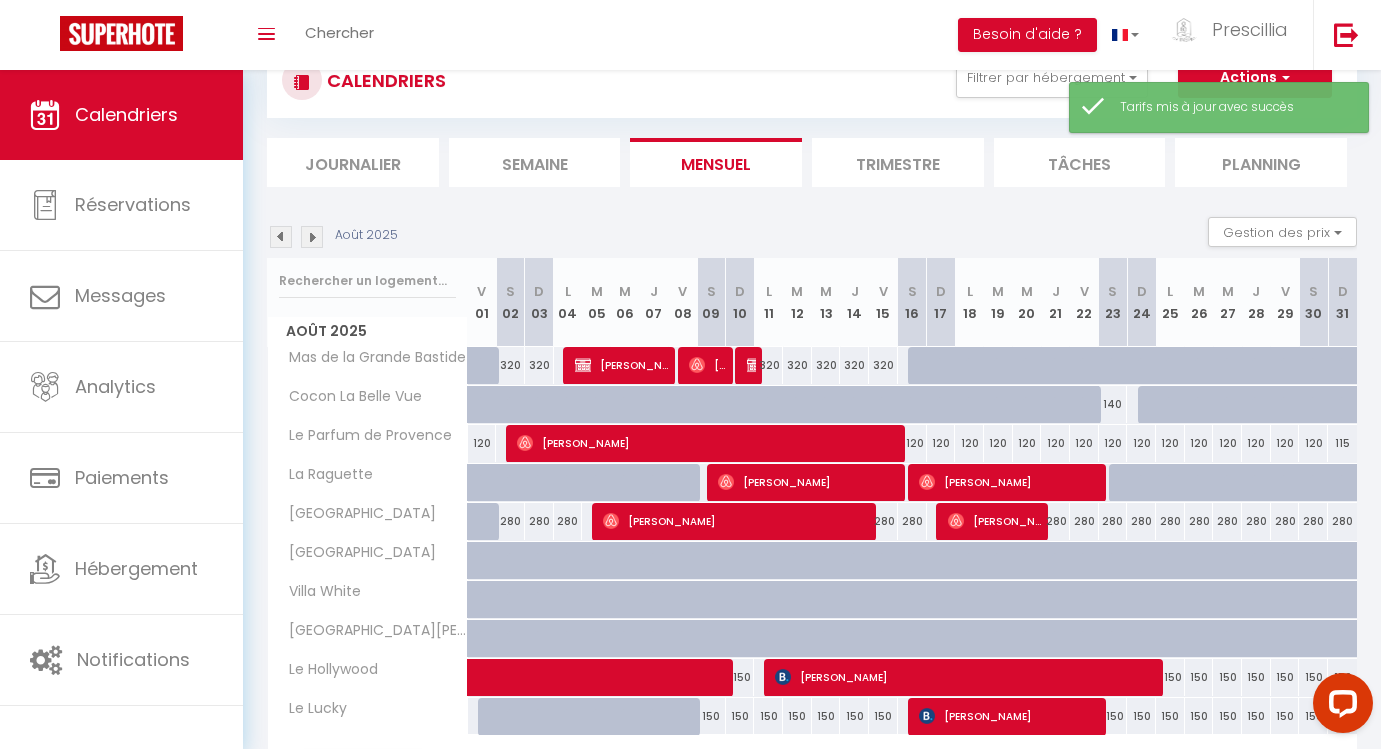 scroll, scrollTop: 189, scrollLeft: 0, axis: vertical 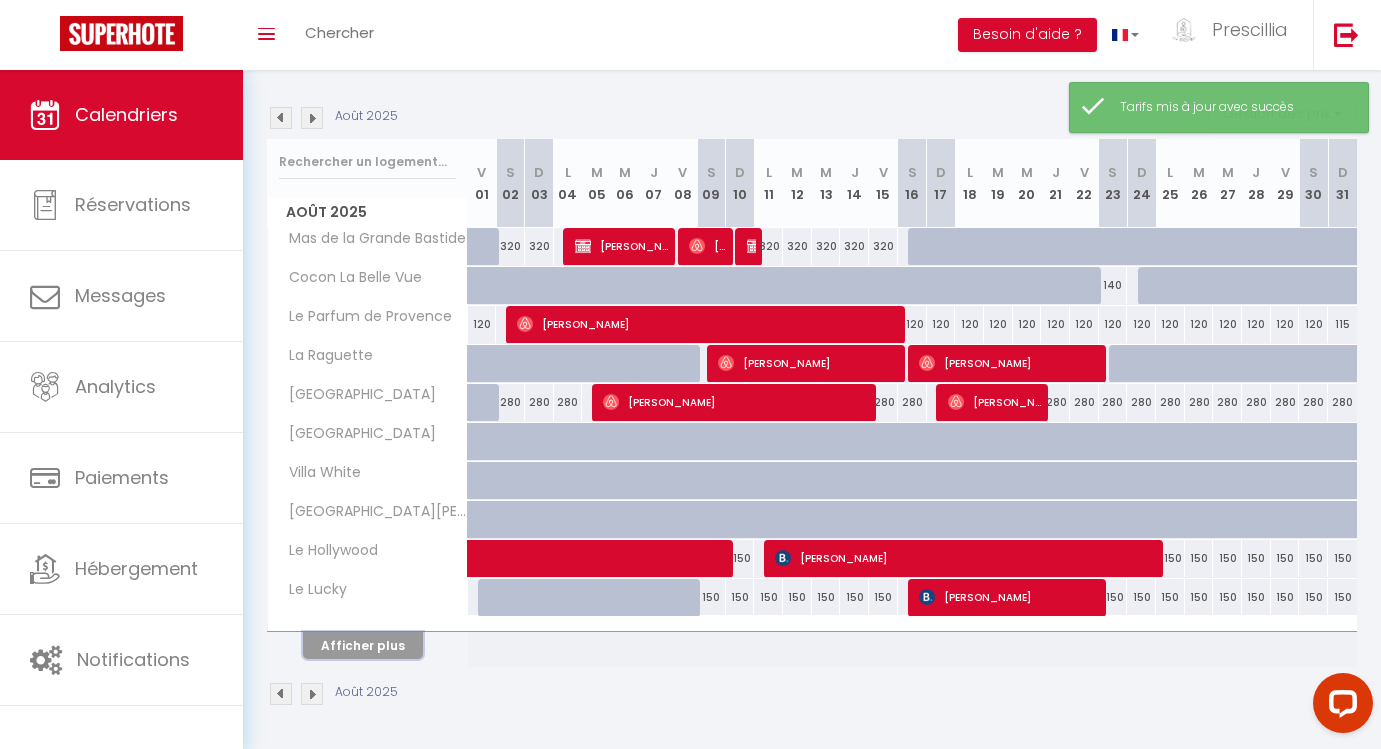click on "Afficher plus" at bounding box center (363, 645) 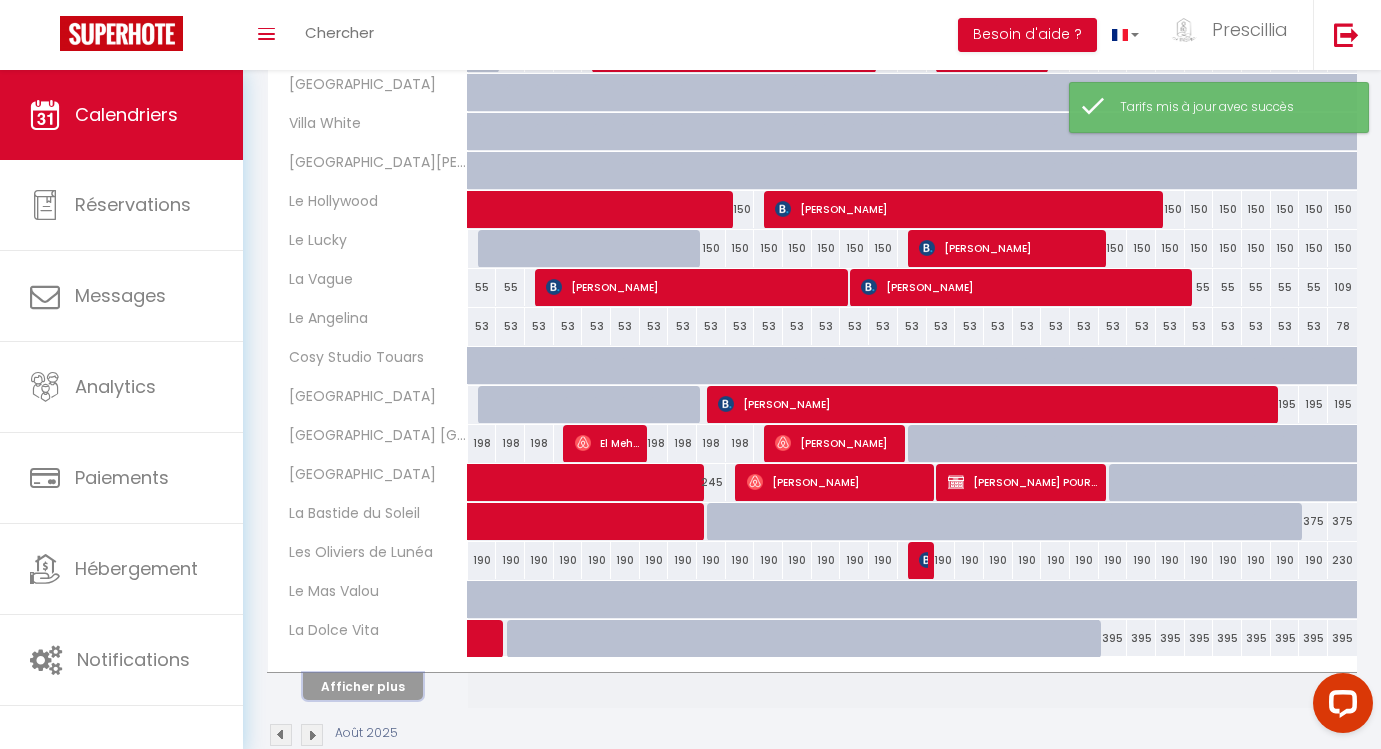 scroll, scrollTop: 579, scrollLeft: 0, axis: vertical 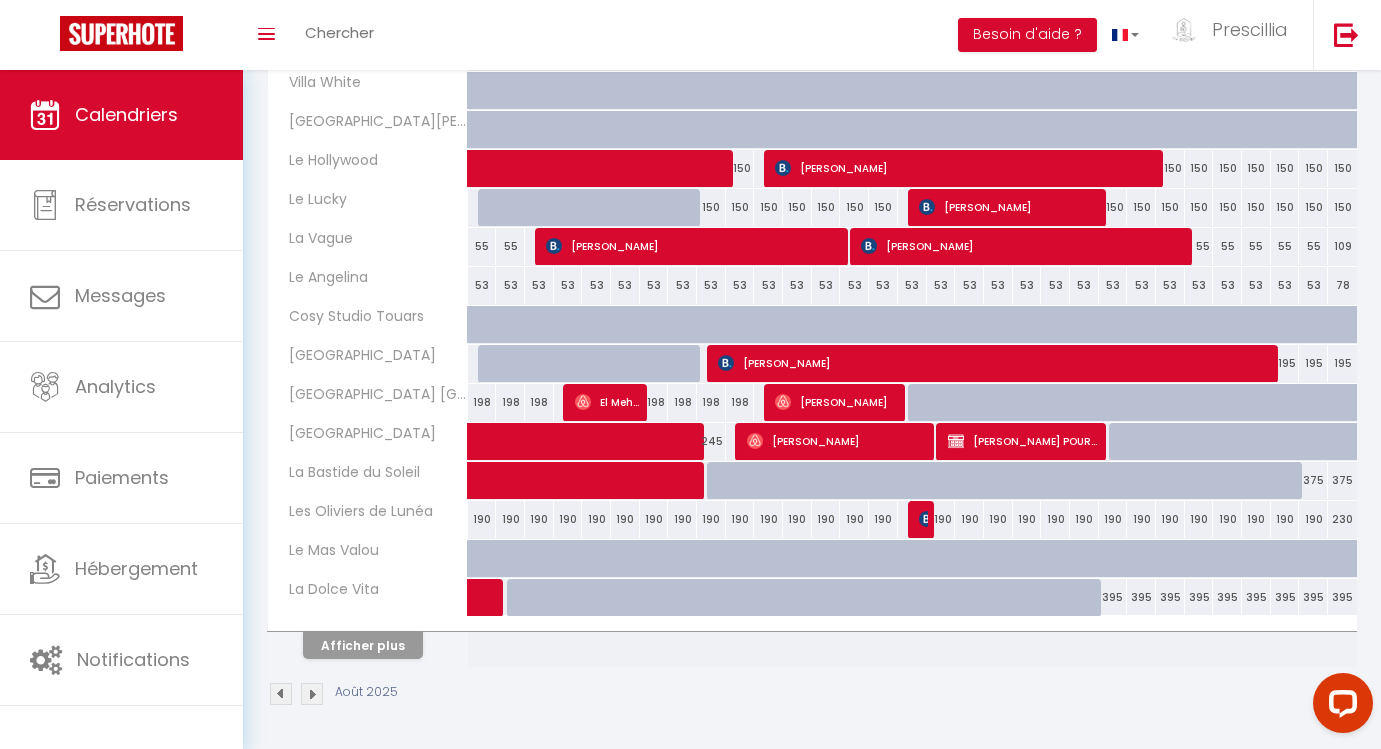 click at bounding box center (281, 694) 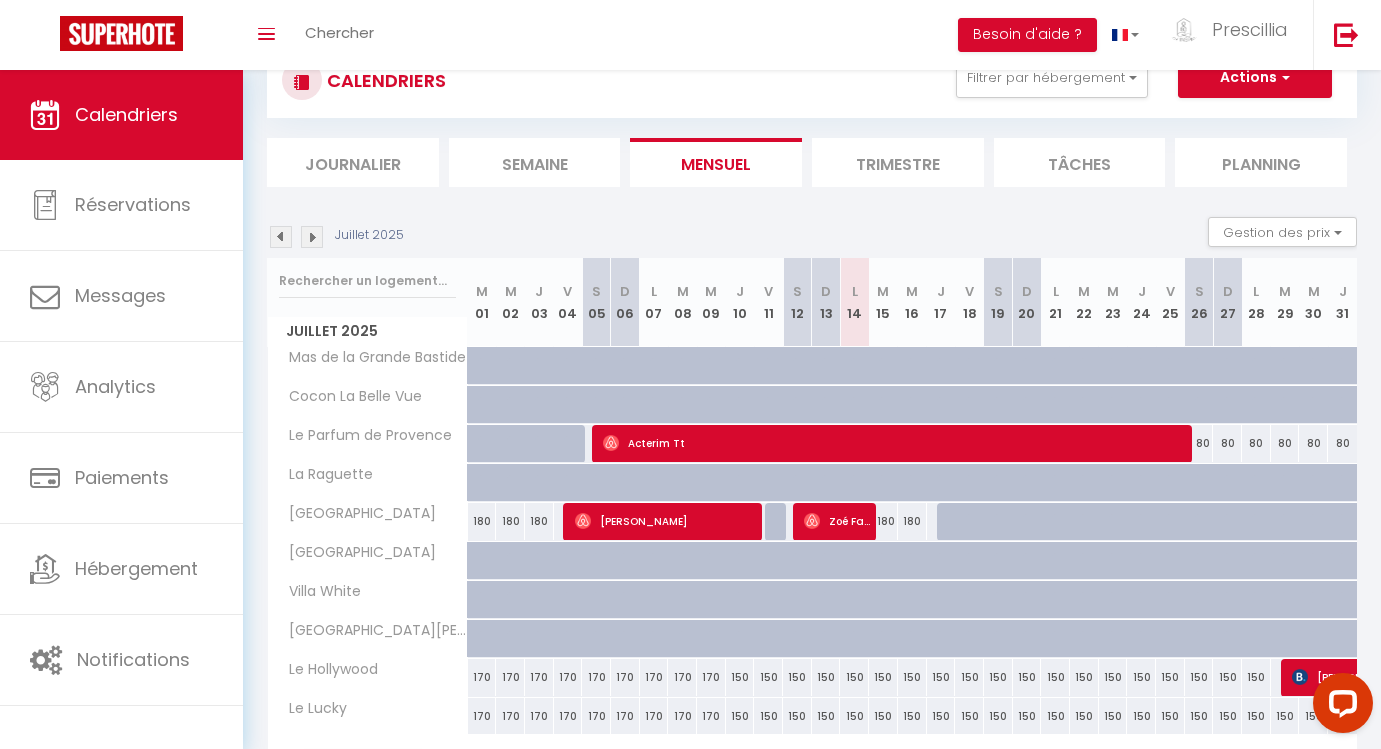 scroll, scrollTop: 189, scrollLeft: 0, axis: vertical 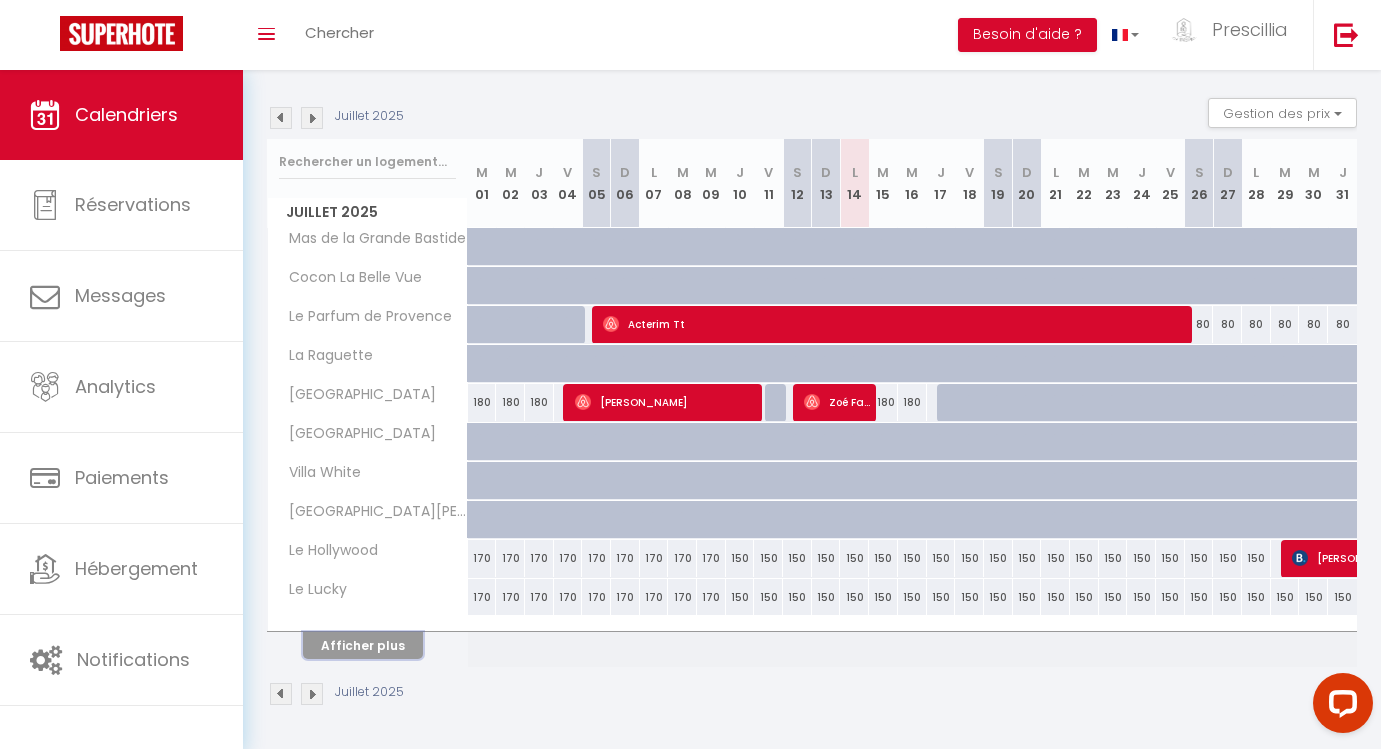click on "Afficher plus" at bounding box center (363, 645) 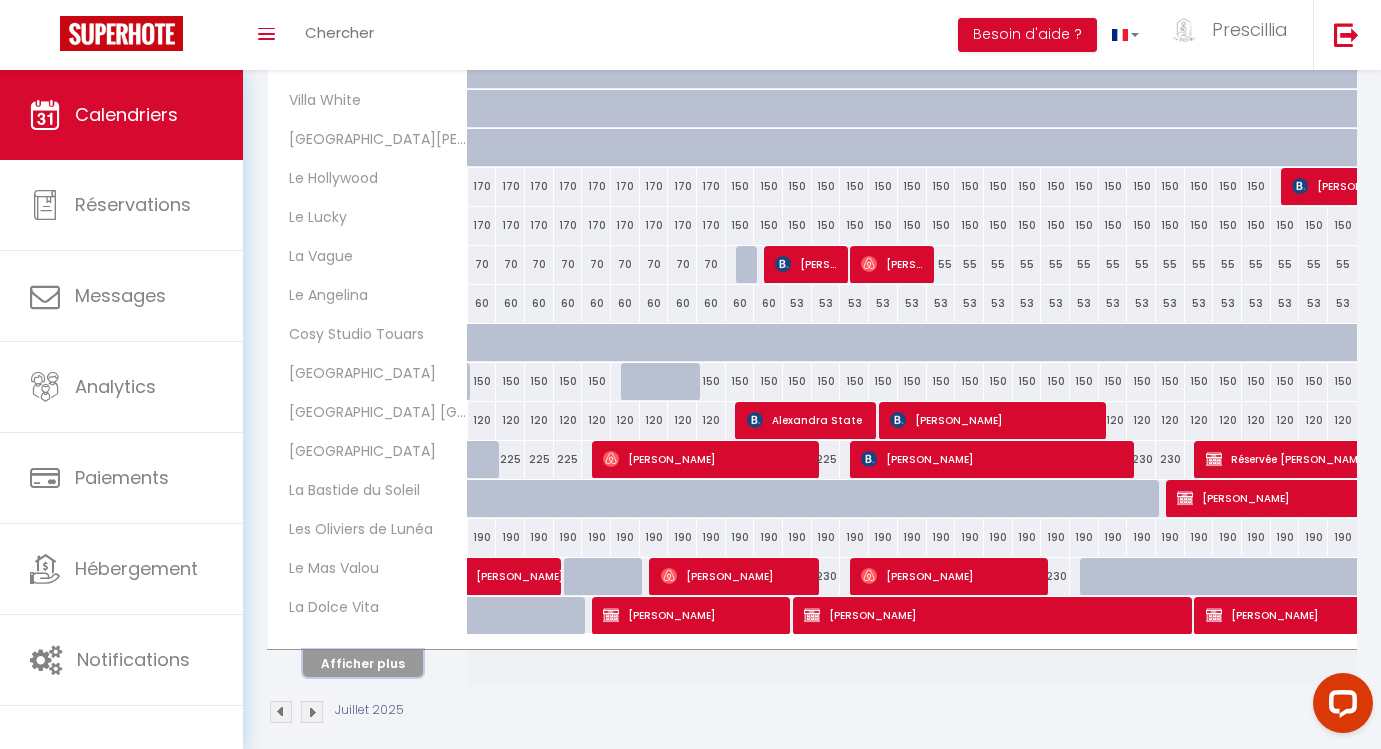 scroll, scrollTop: 579, scrollLeft: 0, axis: vertical 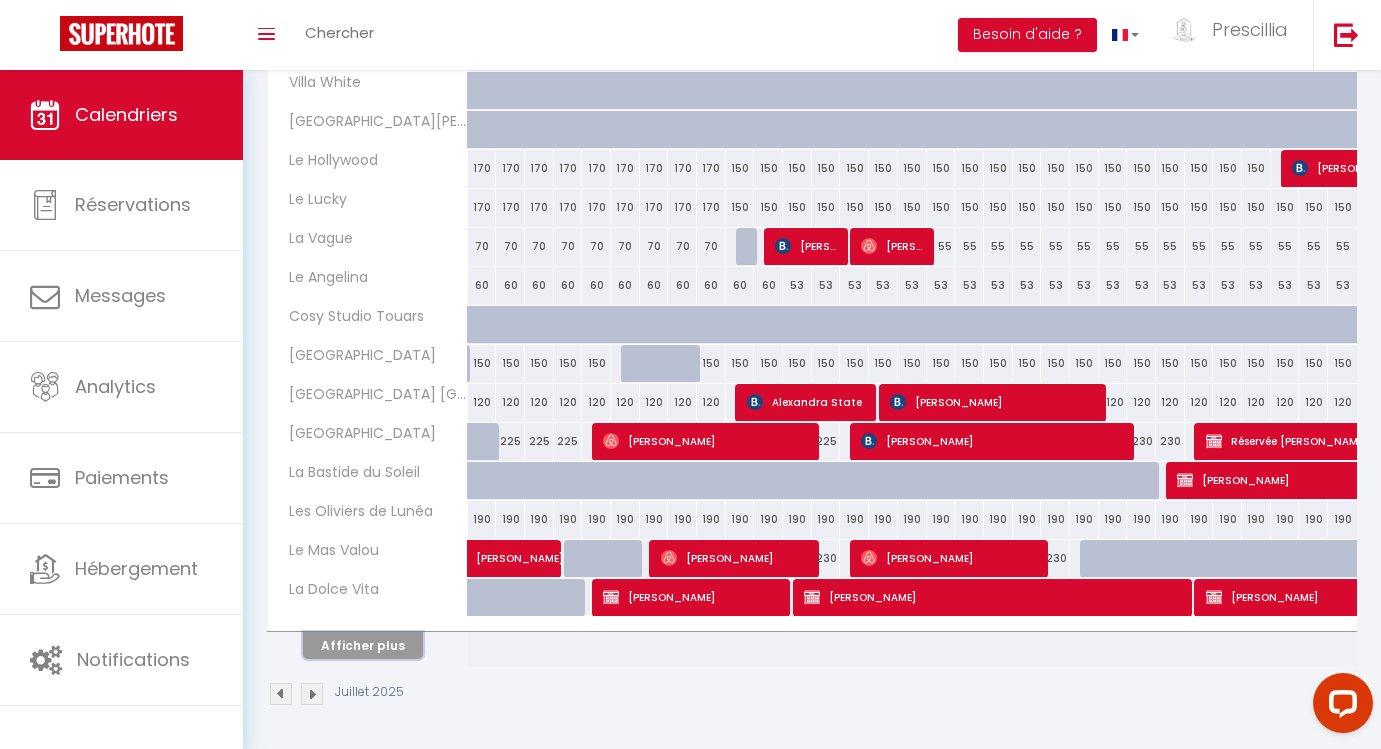 click on "Afficher plus" at bounding box center [363, 645] 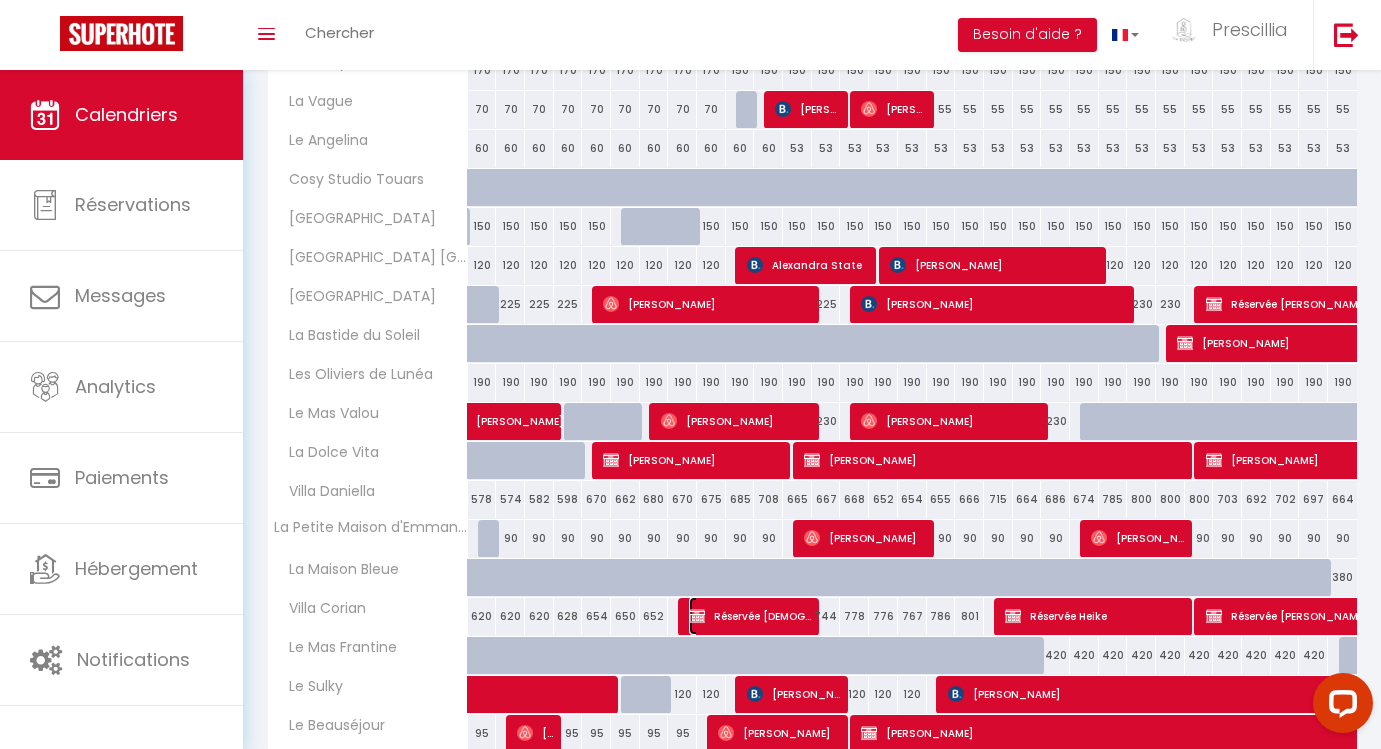 click on "Réservée Christian" at bounding box center (752, 616) 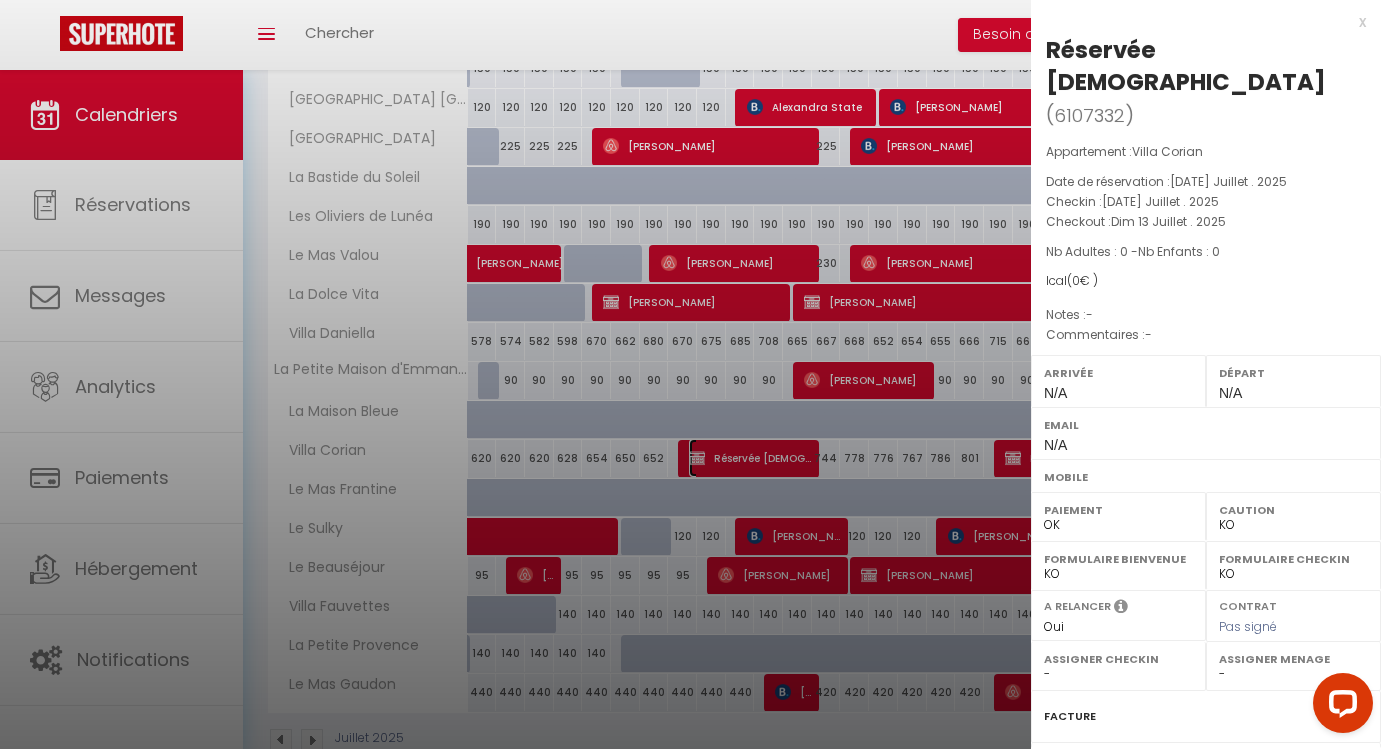 scroll, scrollTop: 920, scrollLeft: 0, axis: vertical 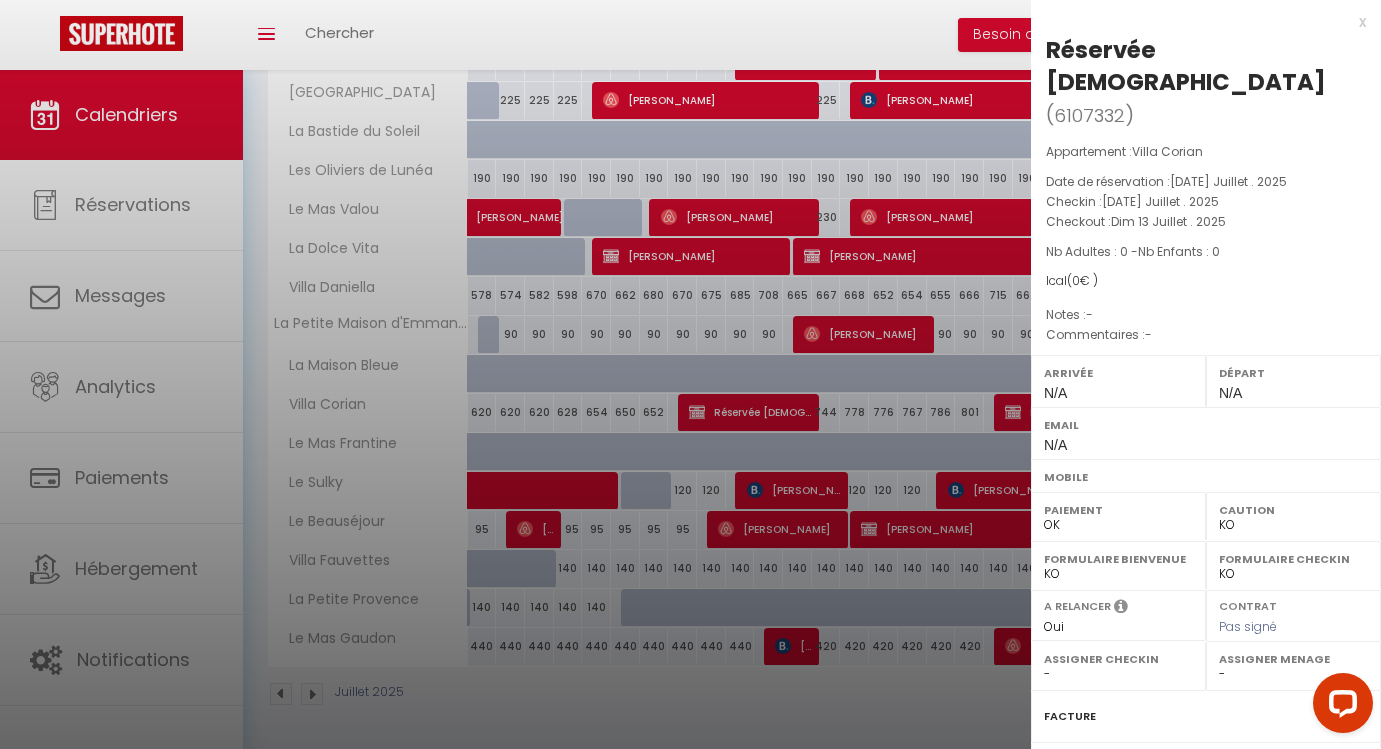 click on "x" at bounding box center (1198, 22) 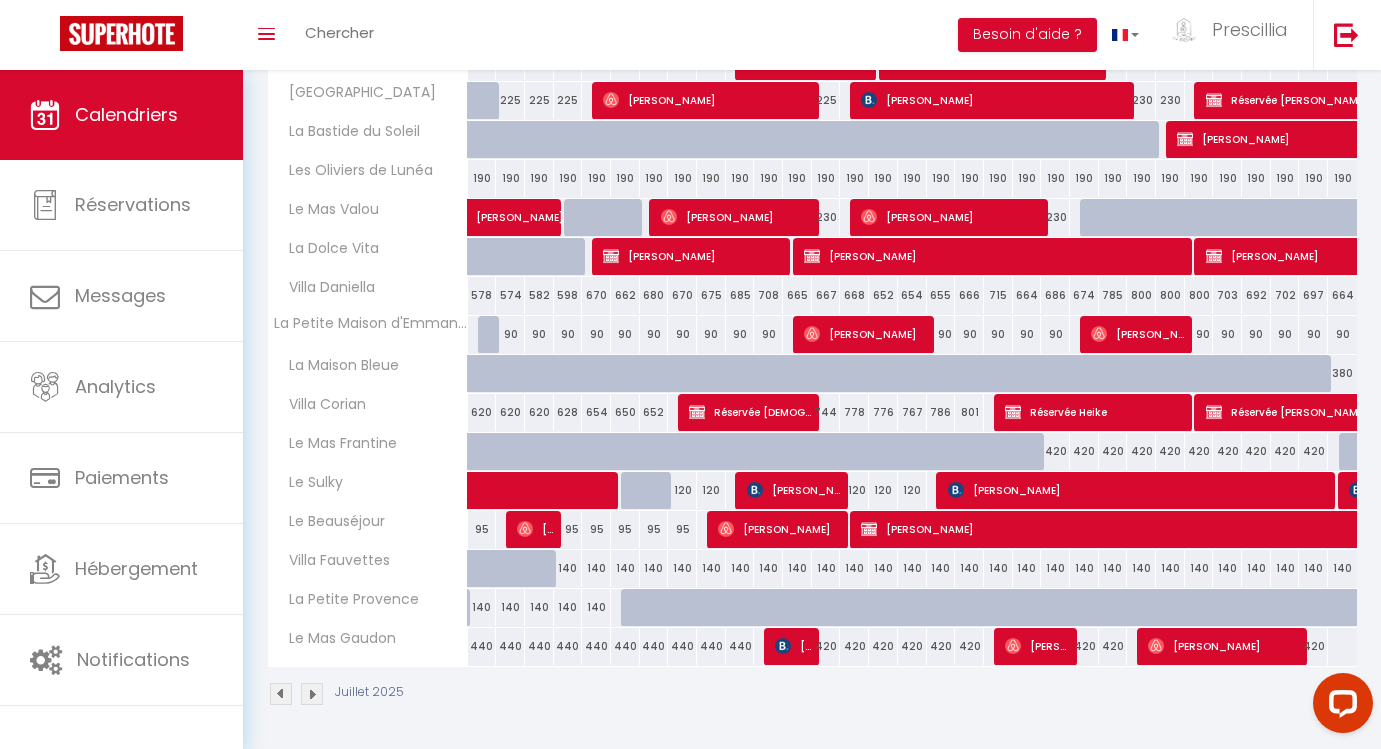 click at bounding box center (312, 694) 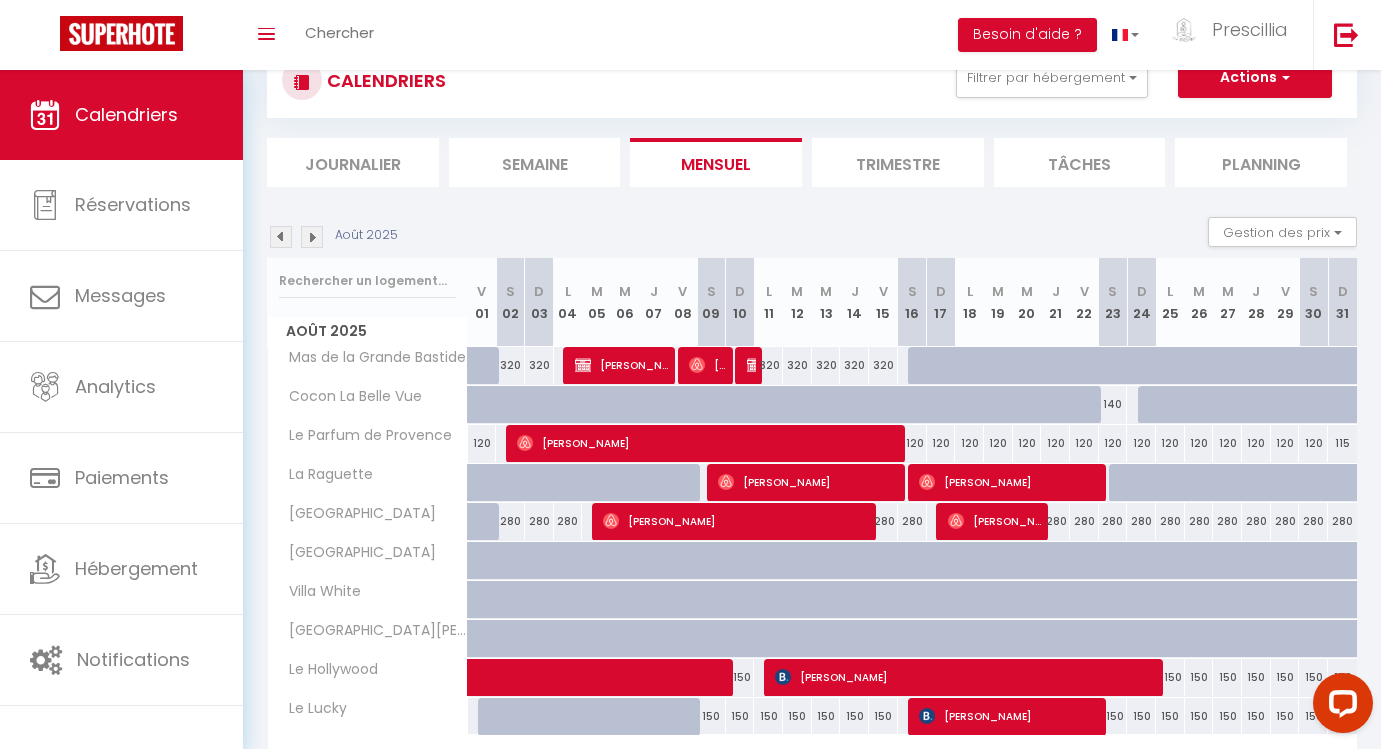 scroll, scrollTop: 189, scrollLeft: 0, axis: vertical 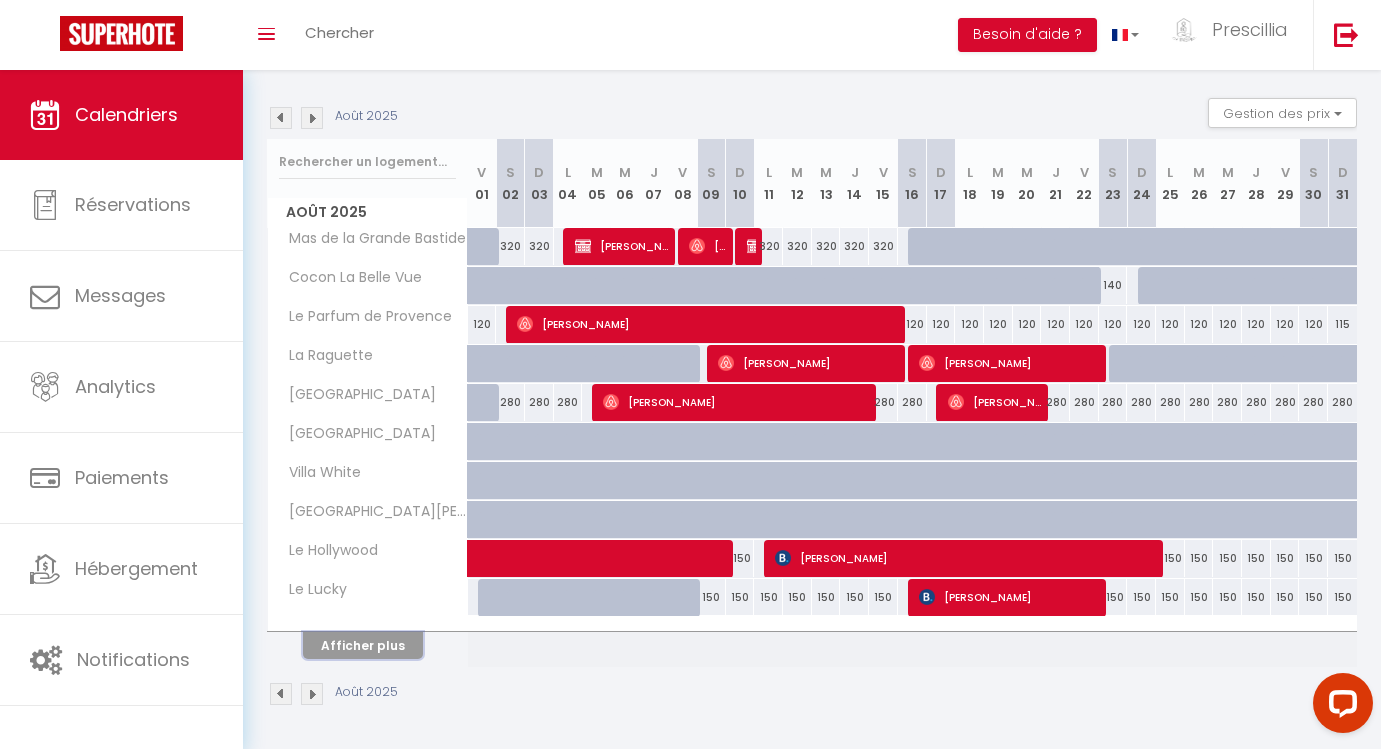 click on "Afficher plus" at bounding box center [363, 645] 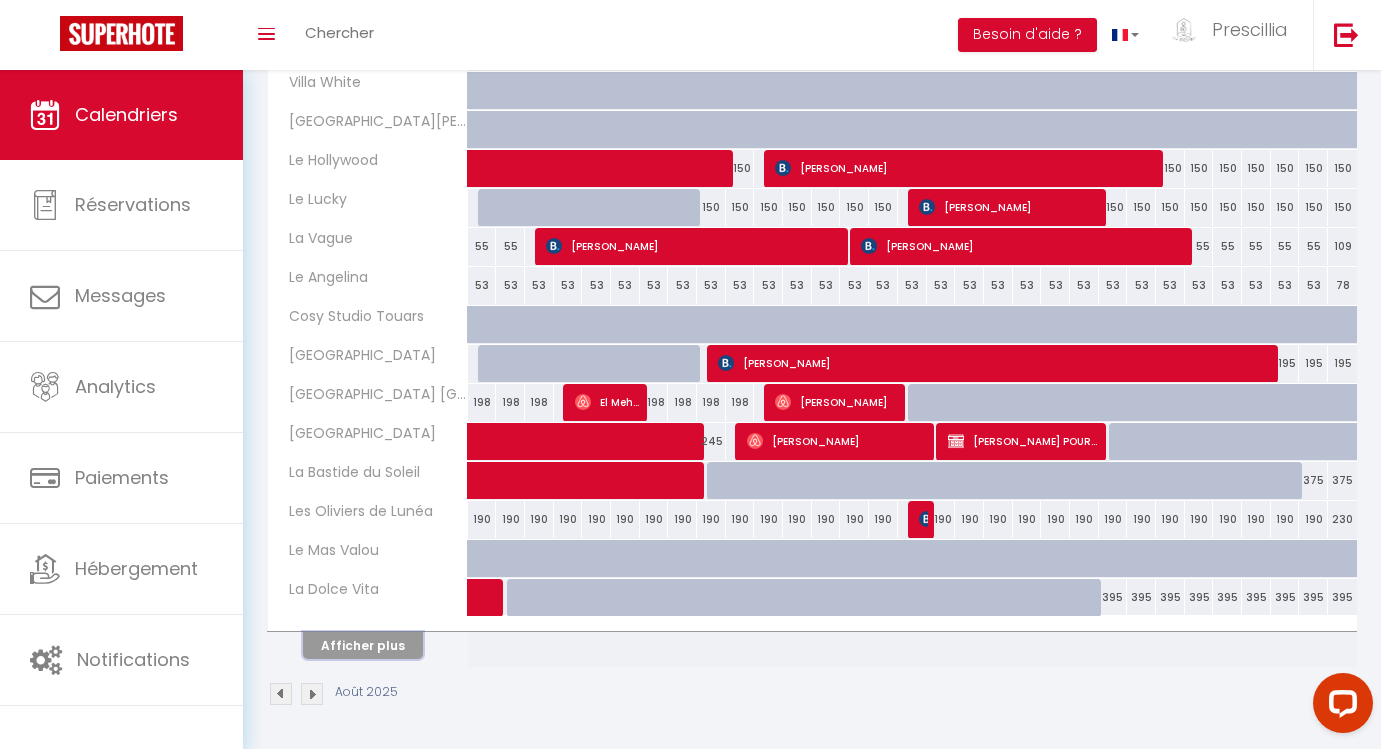 scroll, scrollTop: 579, scrollLeft: 0, axis: vertical 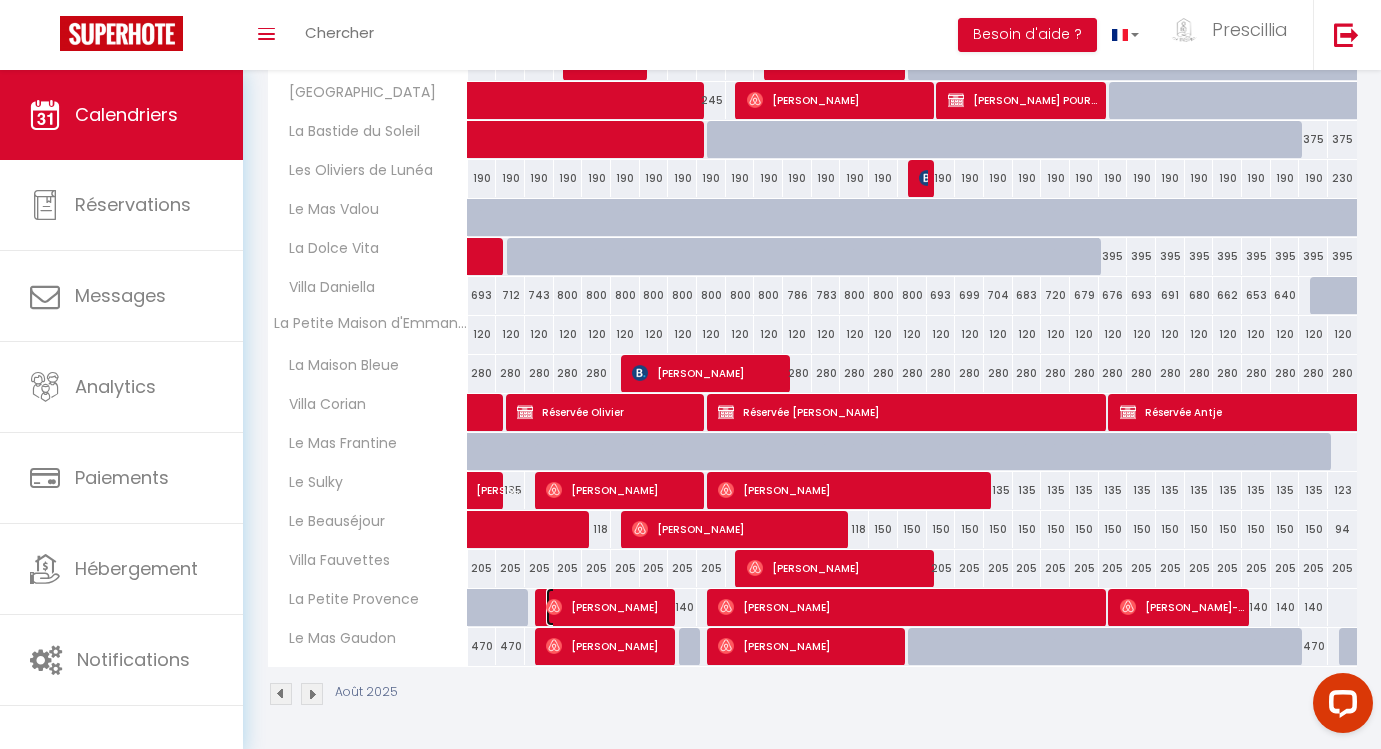 click on "Cesar Di" at bounding box center [609, 607] 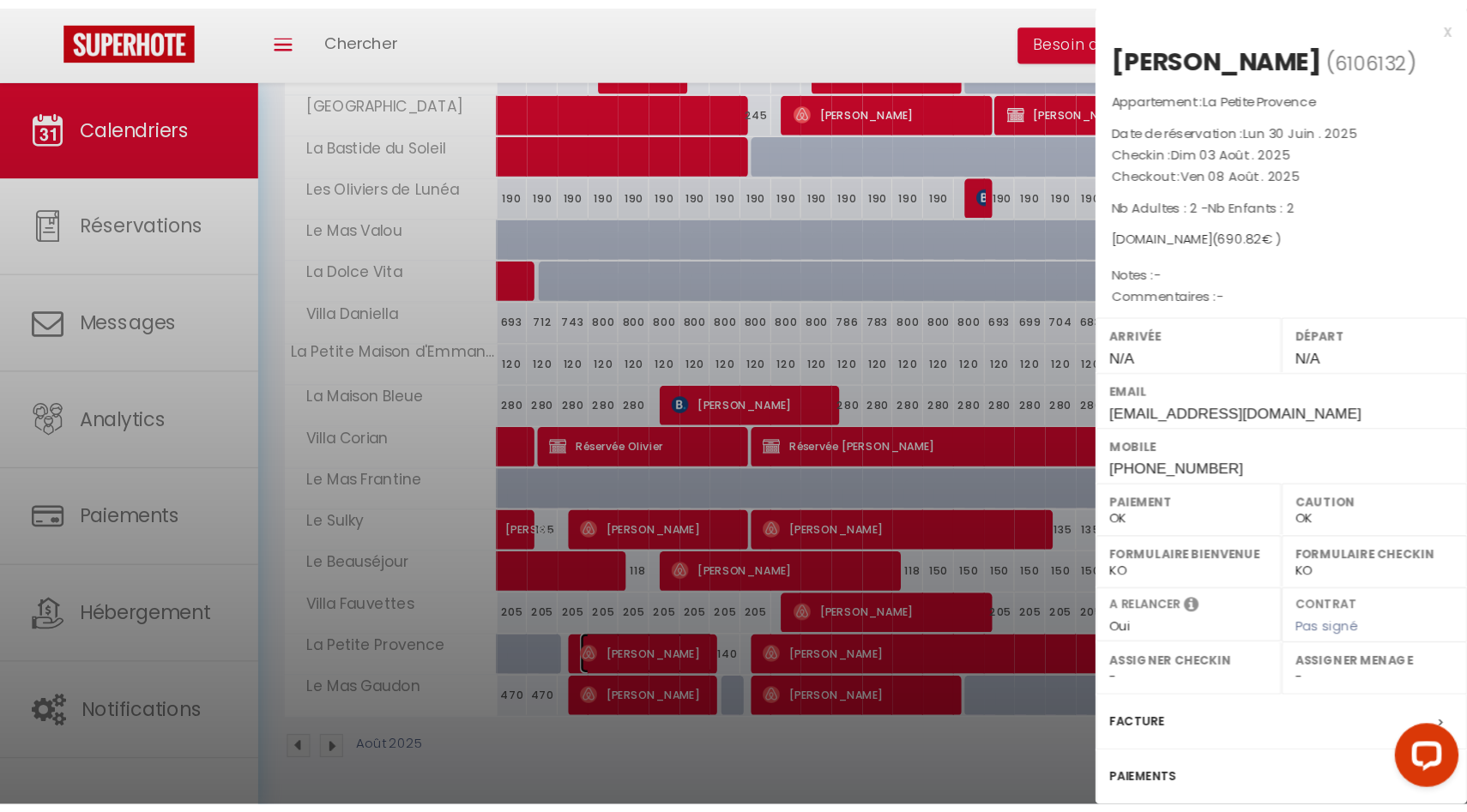 scroll, scrollTop: 514, scrollLeft: 0, axis: vertical 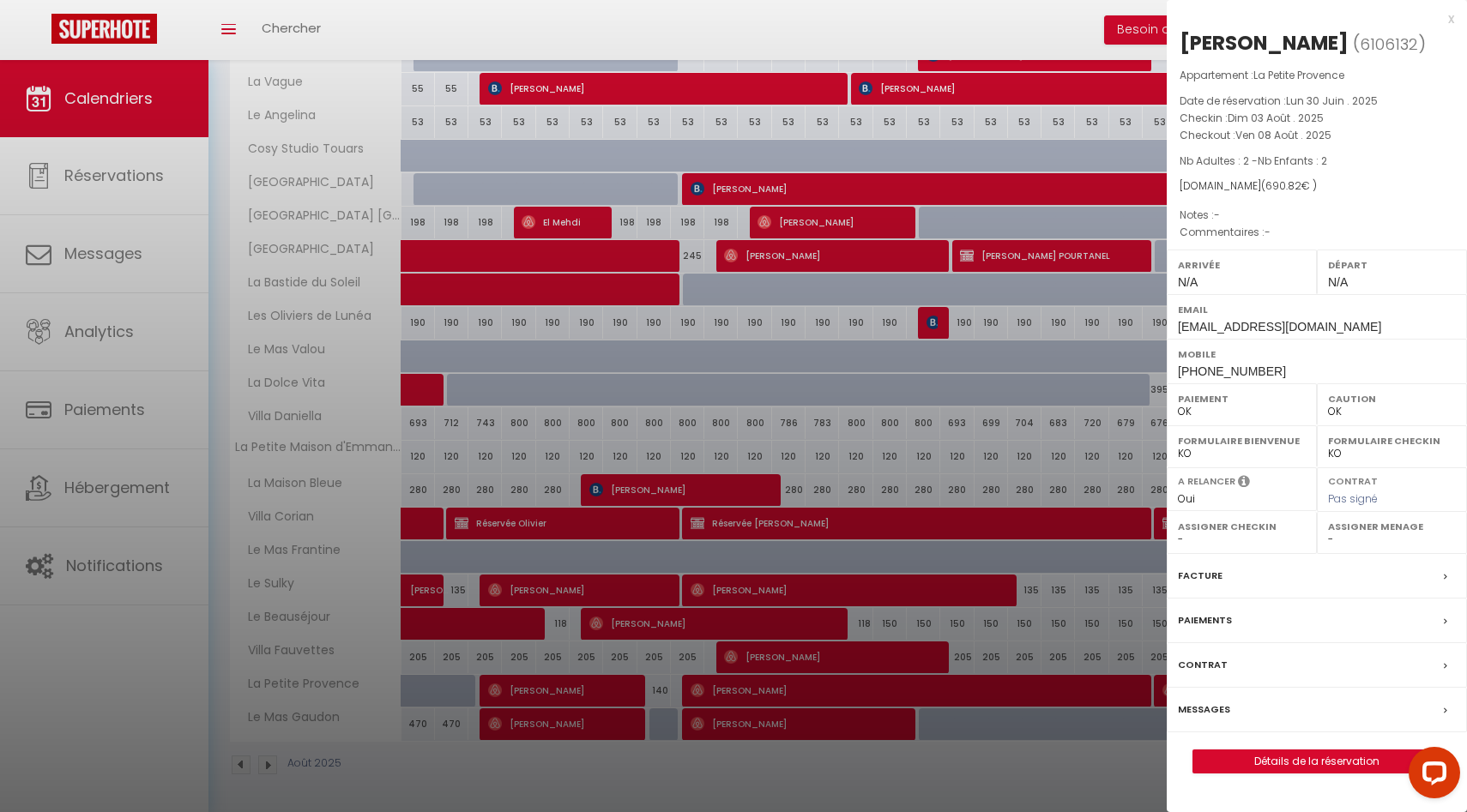 click at bounding box center [734, 406] 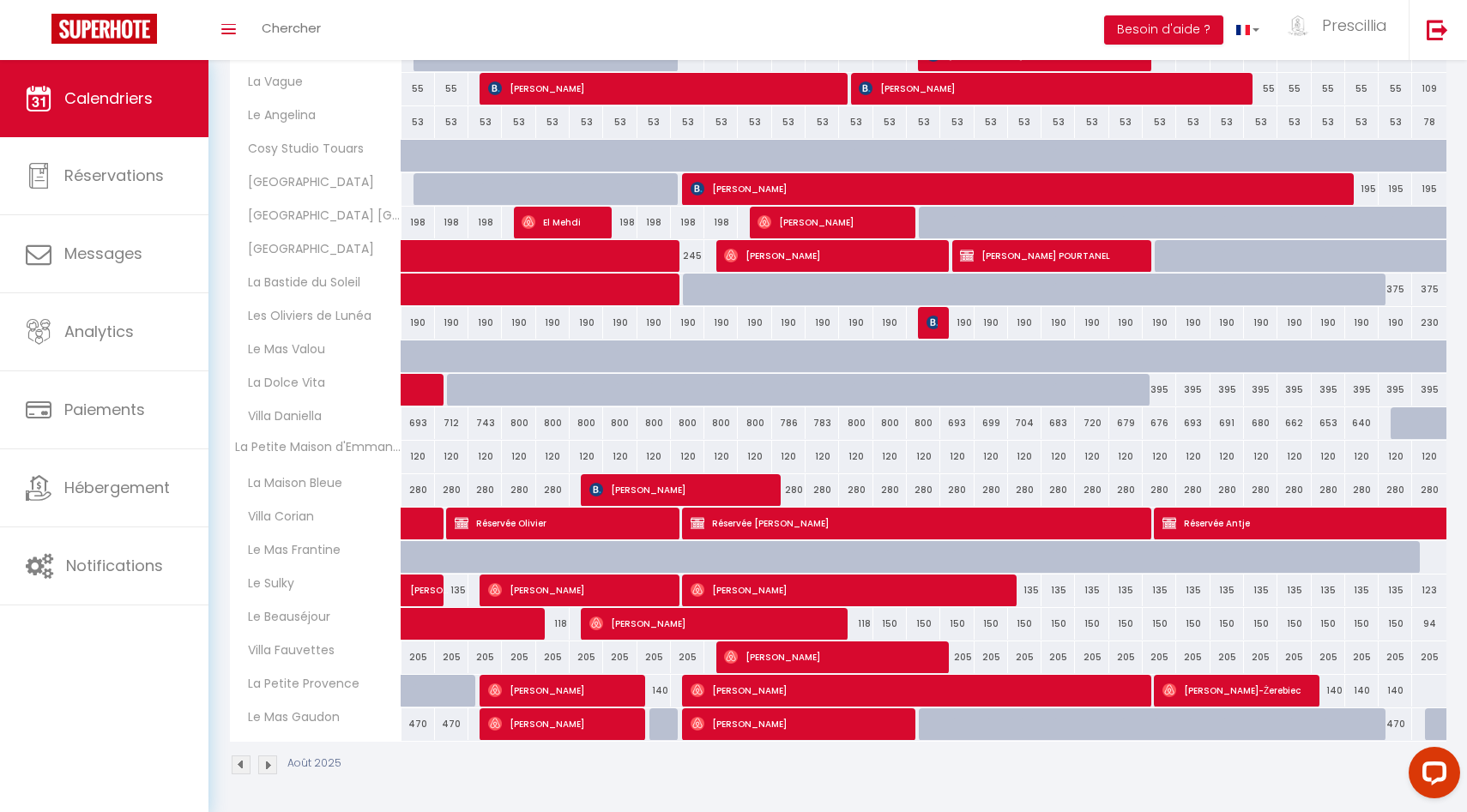 click at bounding box center (241, 765) 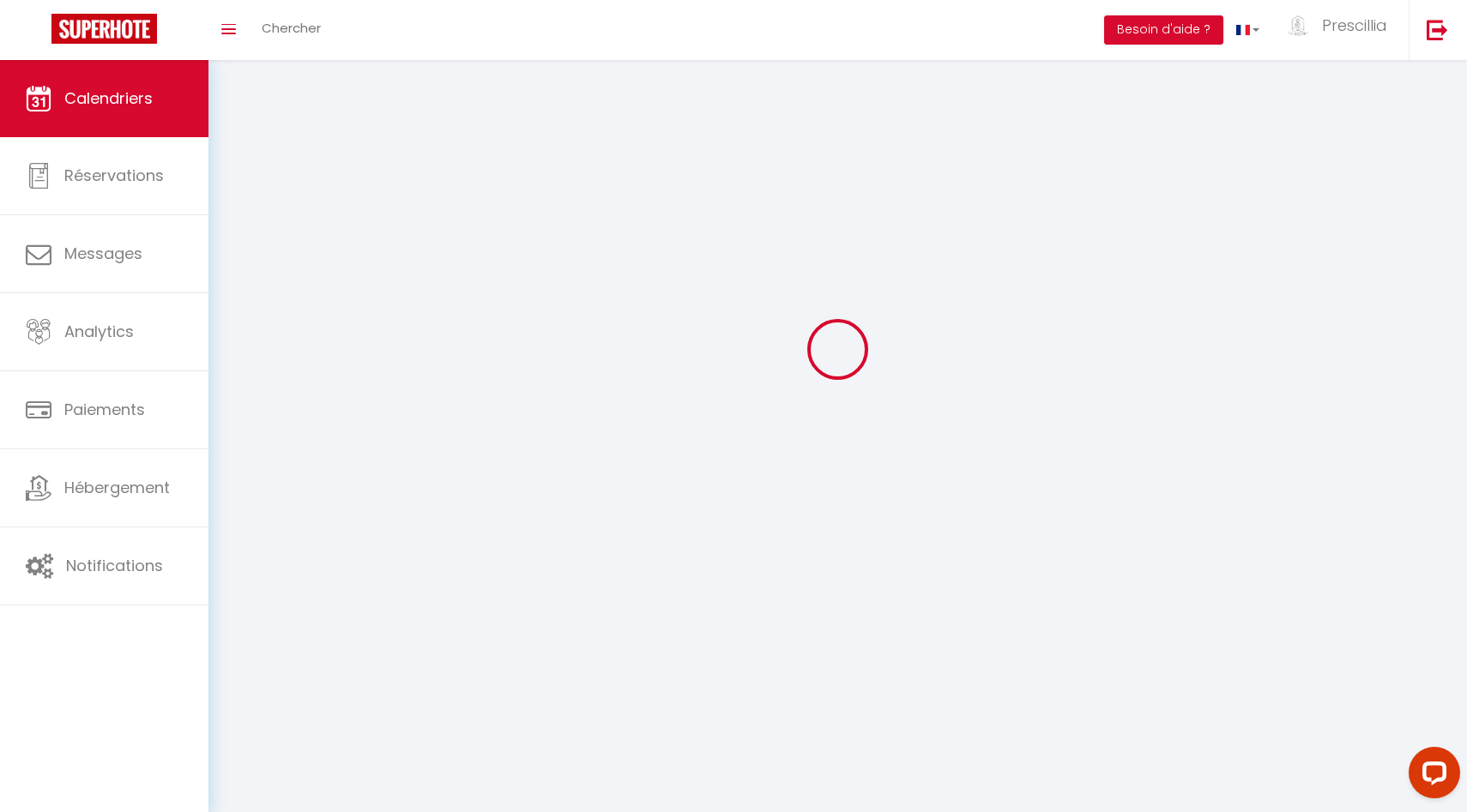 scroll, scrollTop: 60, scrollLeft: 0, axis: vertical 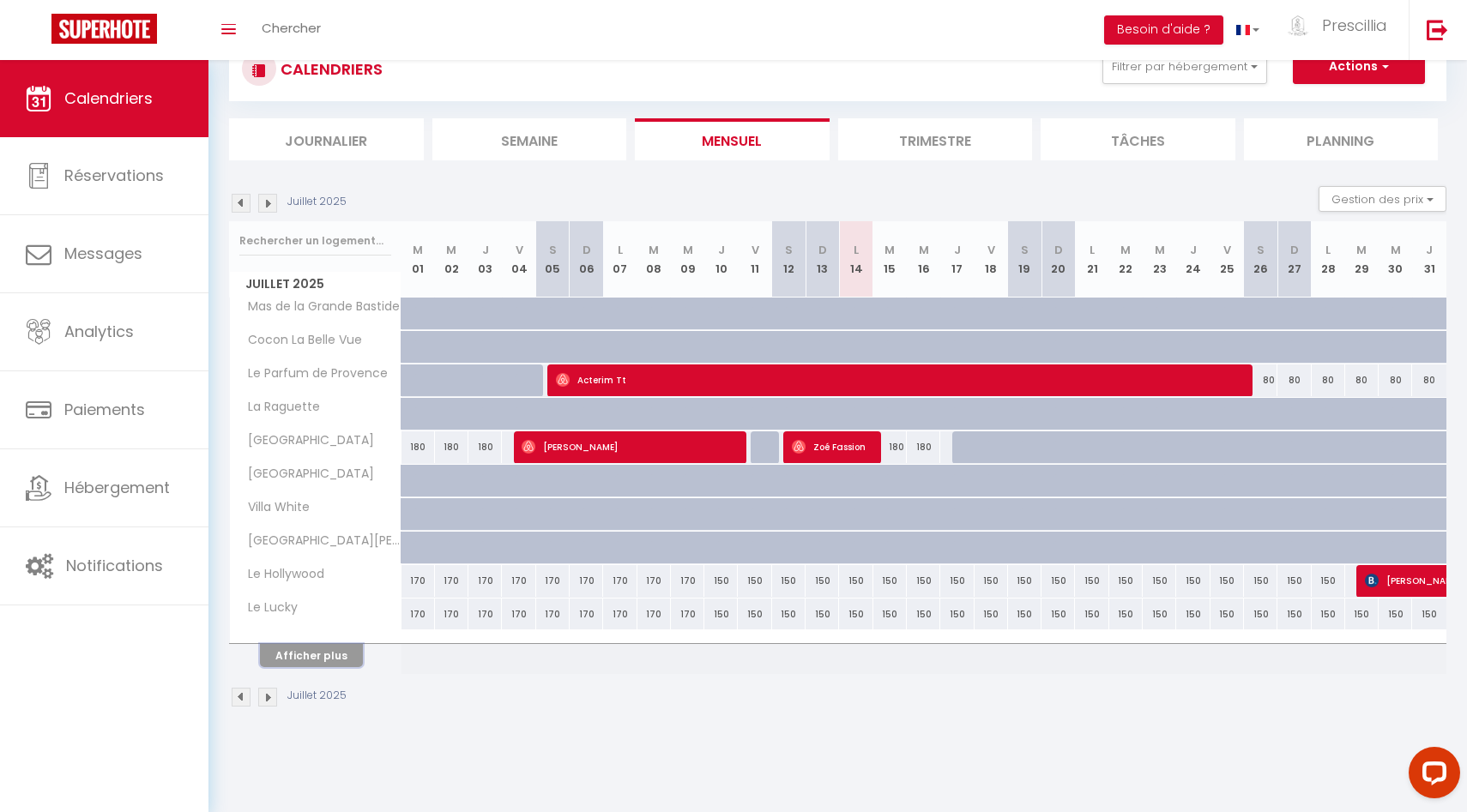 click on "Afficher plus" at bounding box center [311, 655] 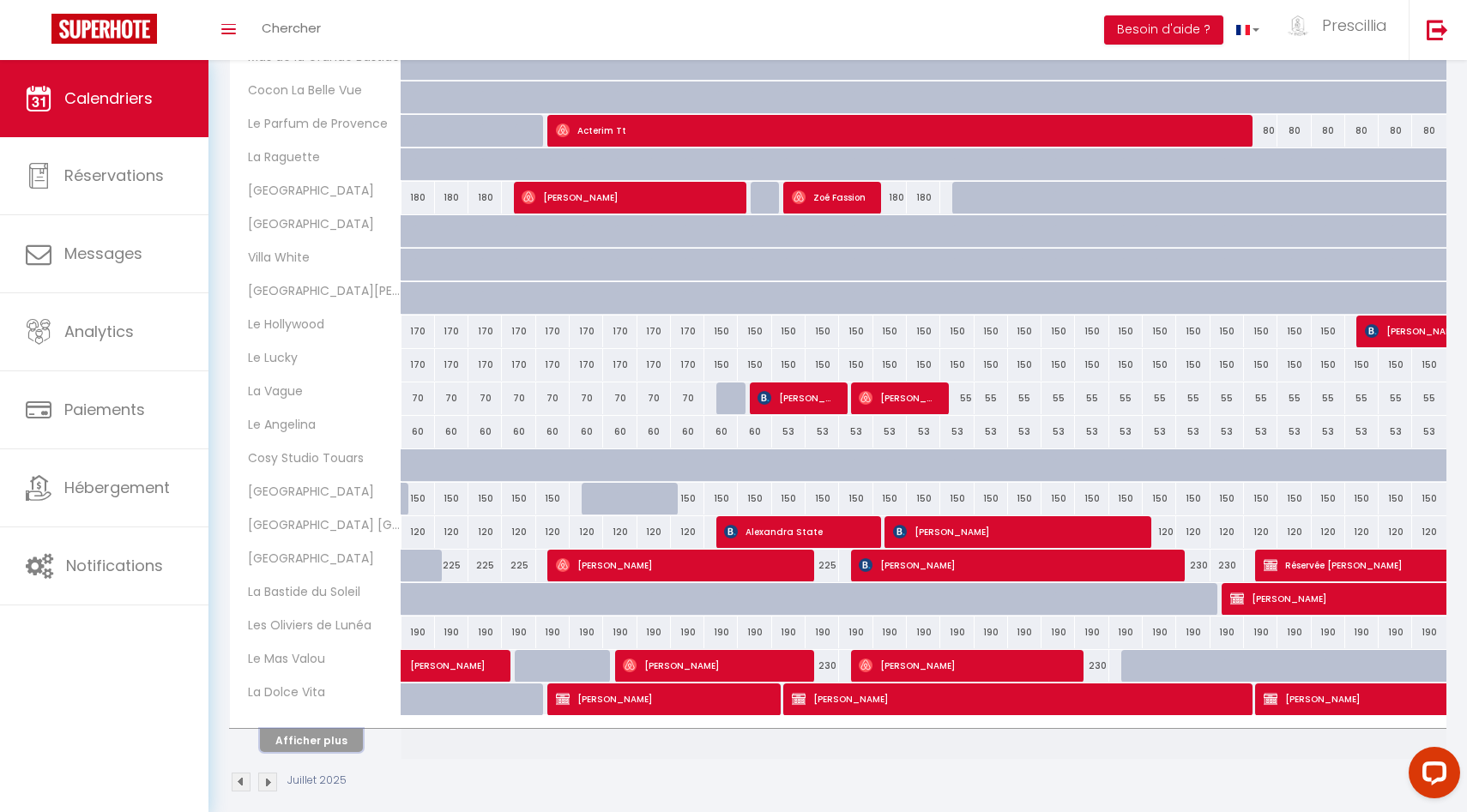 scroll, scrollTop: 307, scrollLeft: 0, axis: vertical 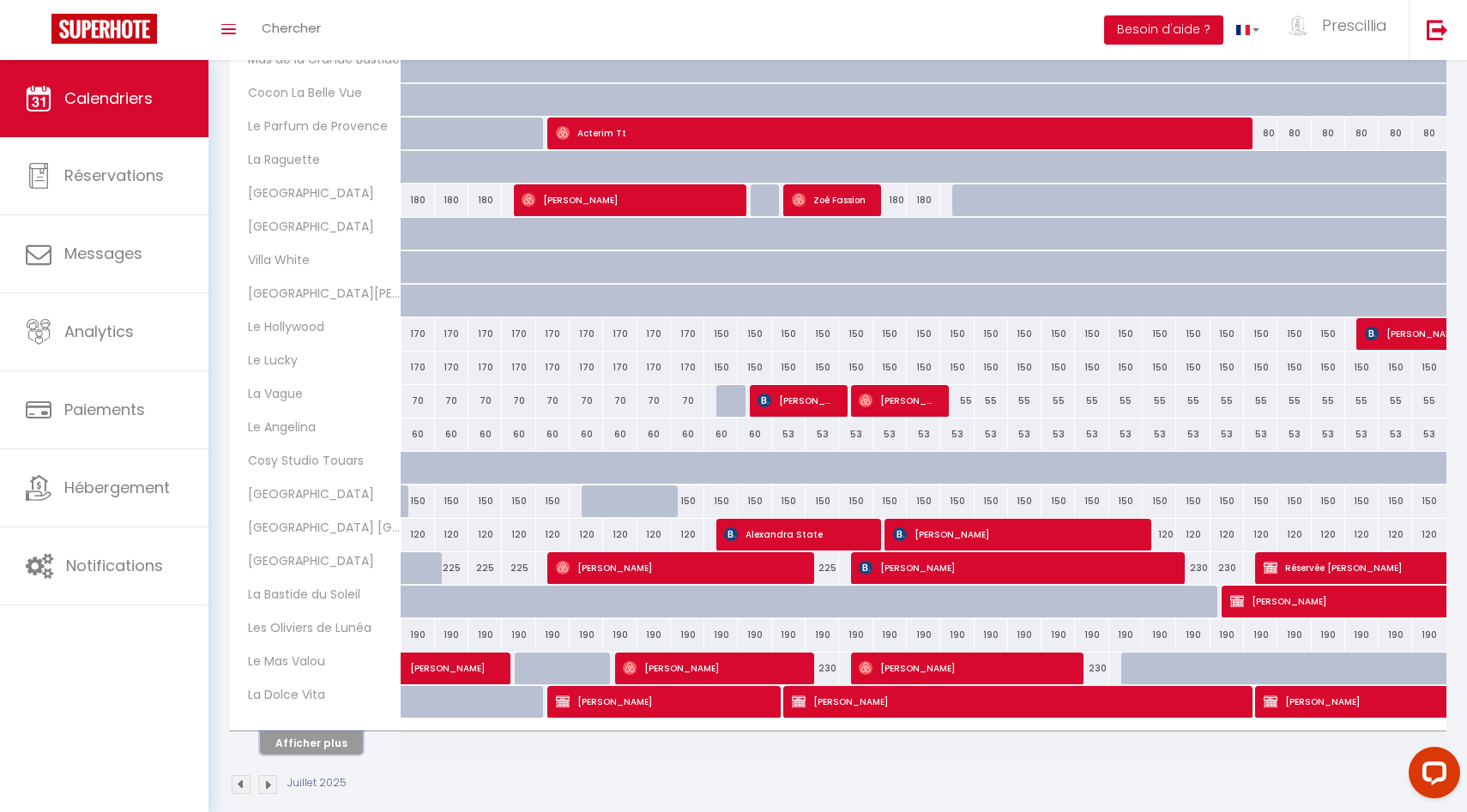 click on "Afficher plus" at bounding box center [311, 743] 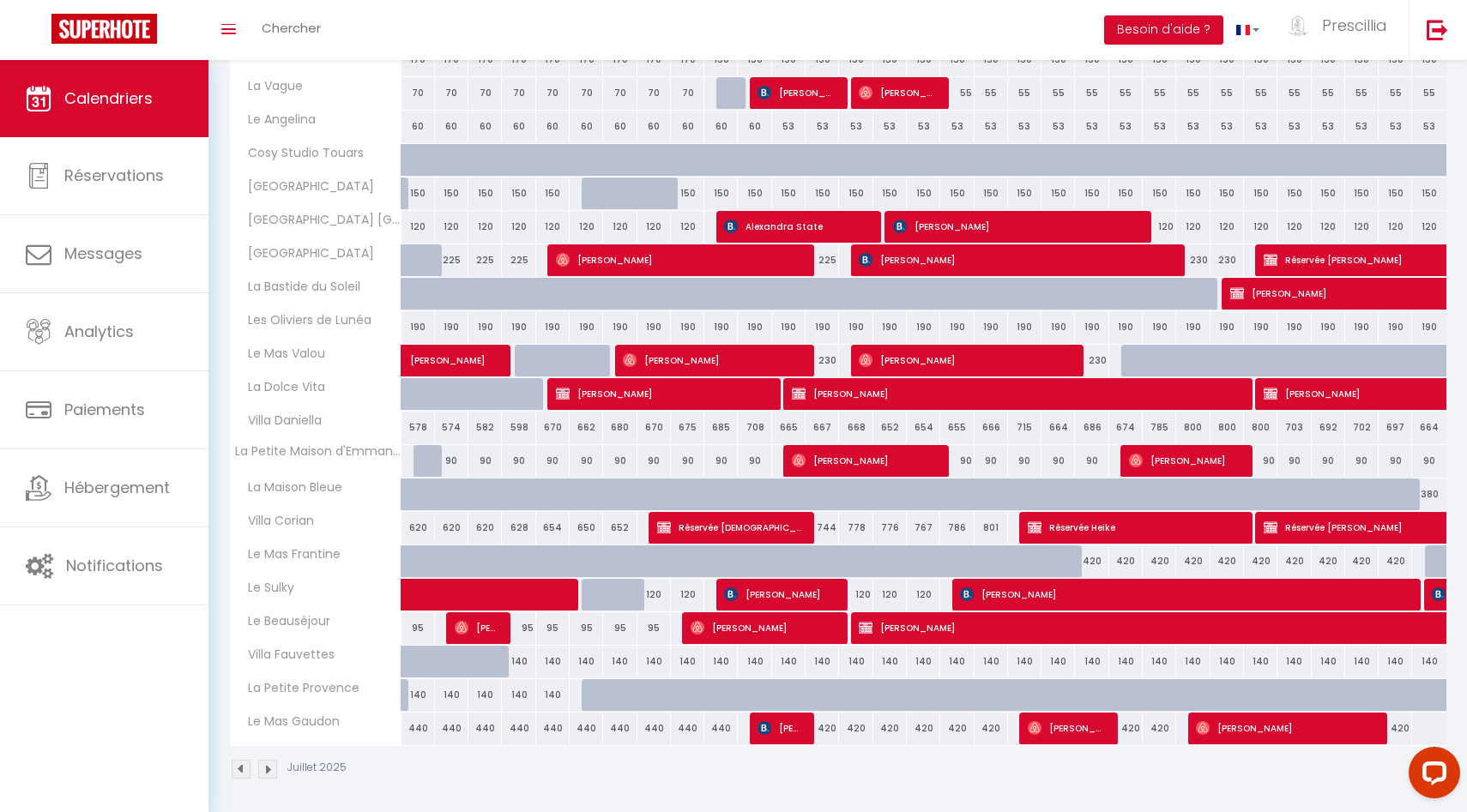 scroll, scrollTop: 619, scrollLeft: 0, axis: vertical 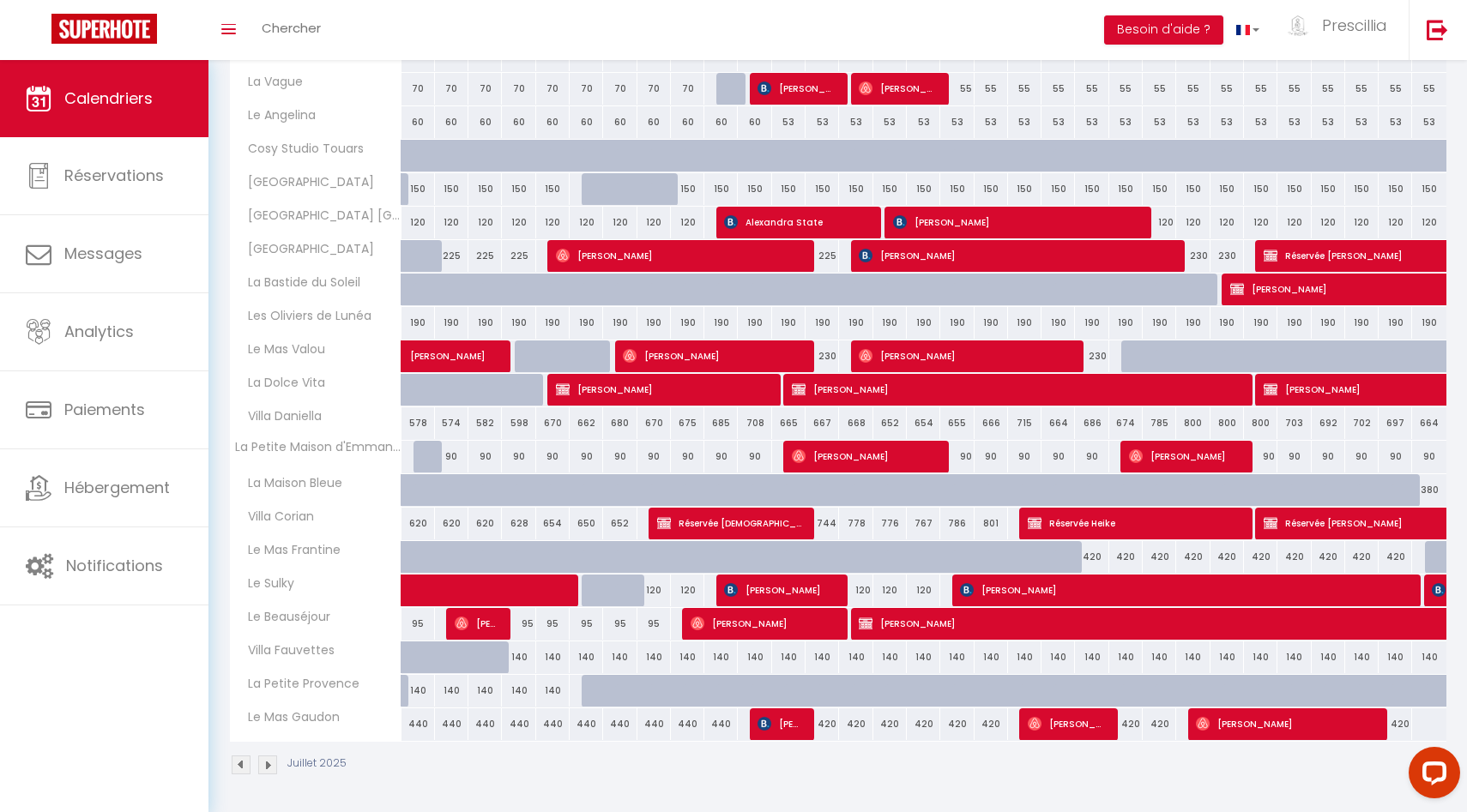 click at bounding box center (268, 765) 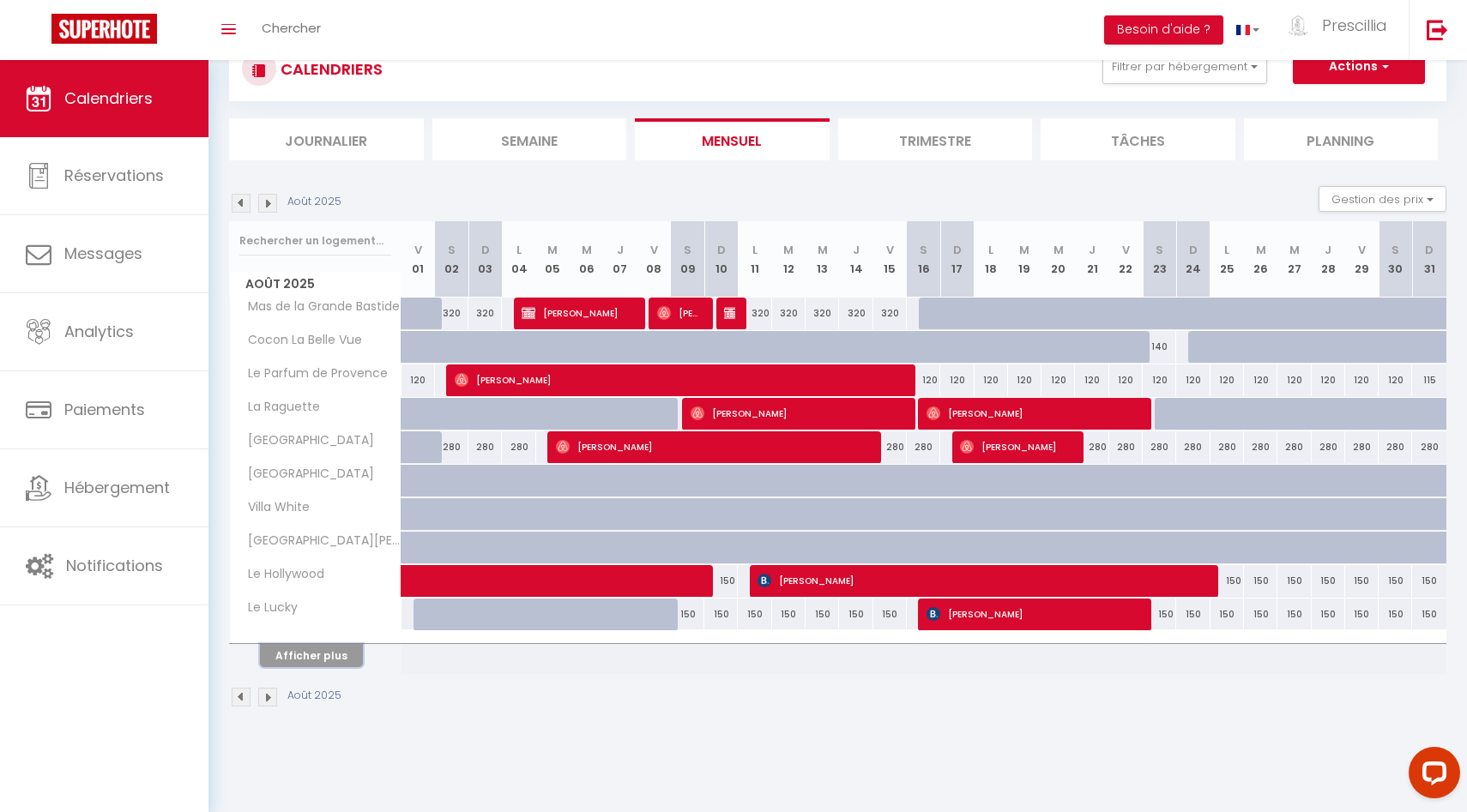 click on "Afficher plus" at bounding box center (311, 655) 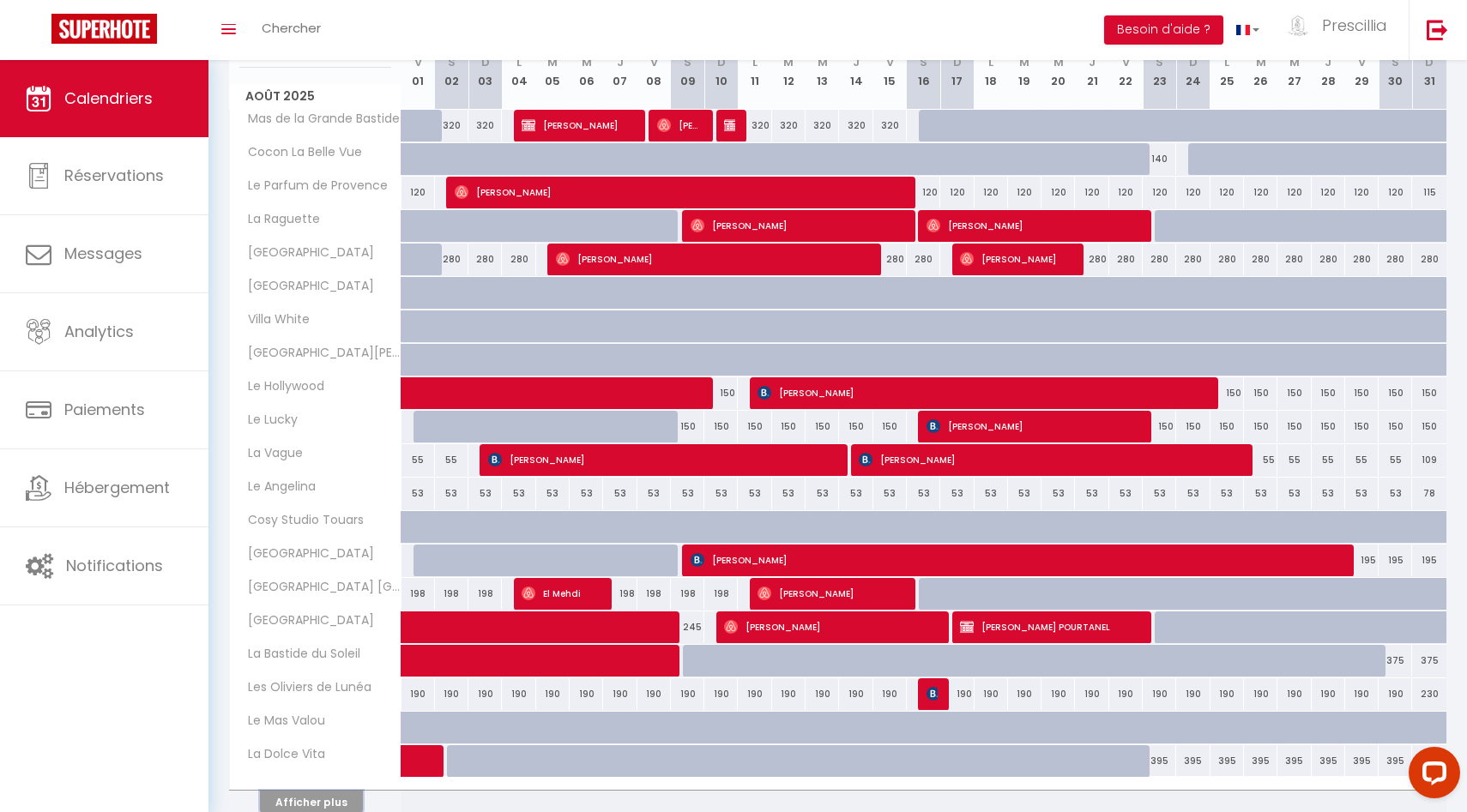 scroll, scrollTop: 327, scrollLeft: 0, axis: vertical 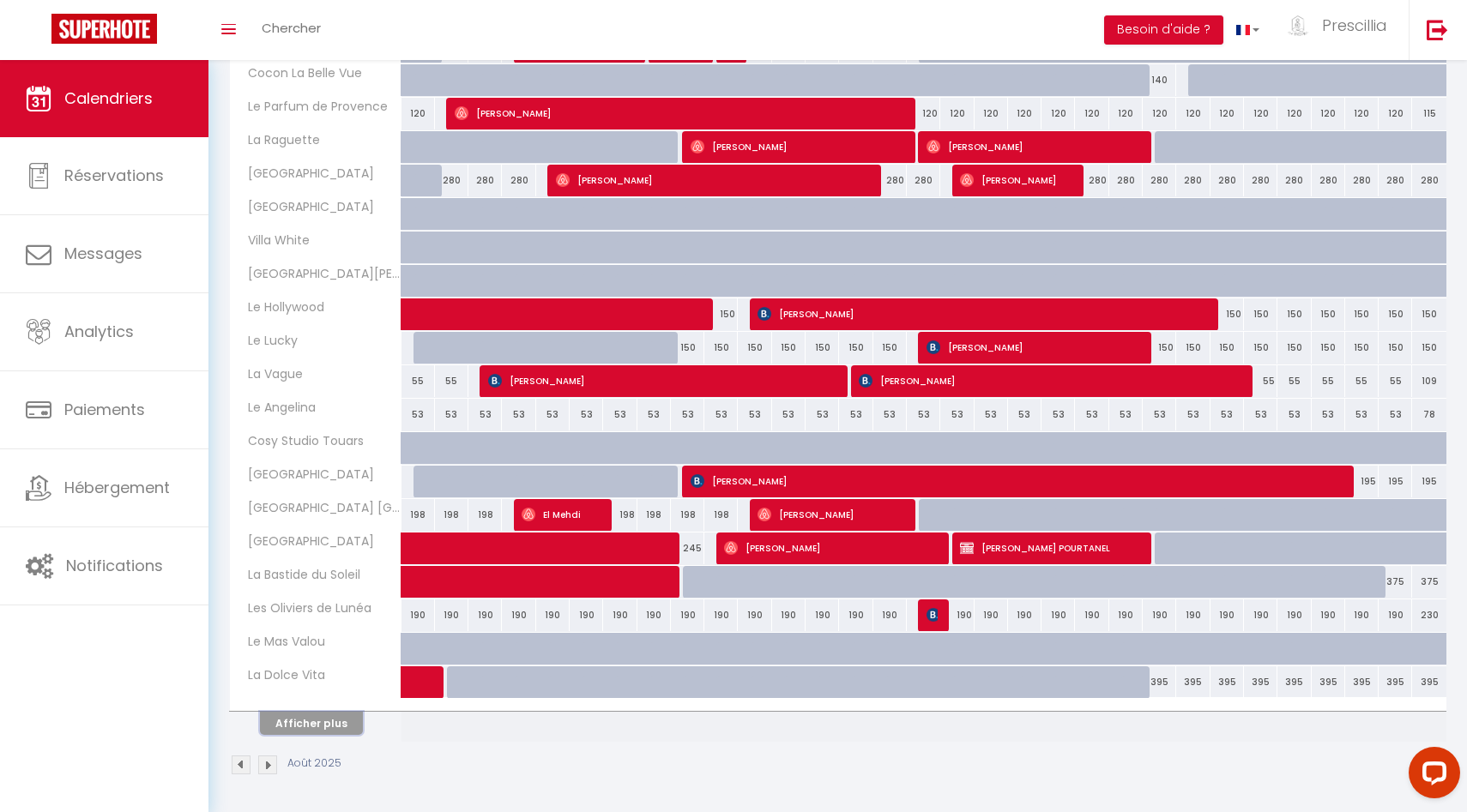 click on "Afficher plus" at bounding box center [311, 723] 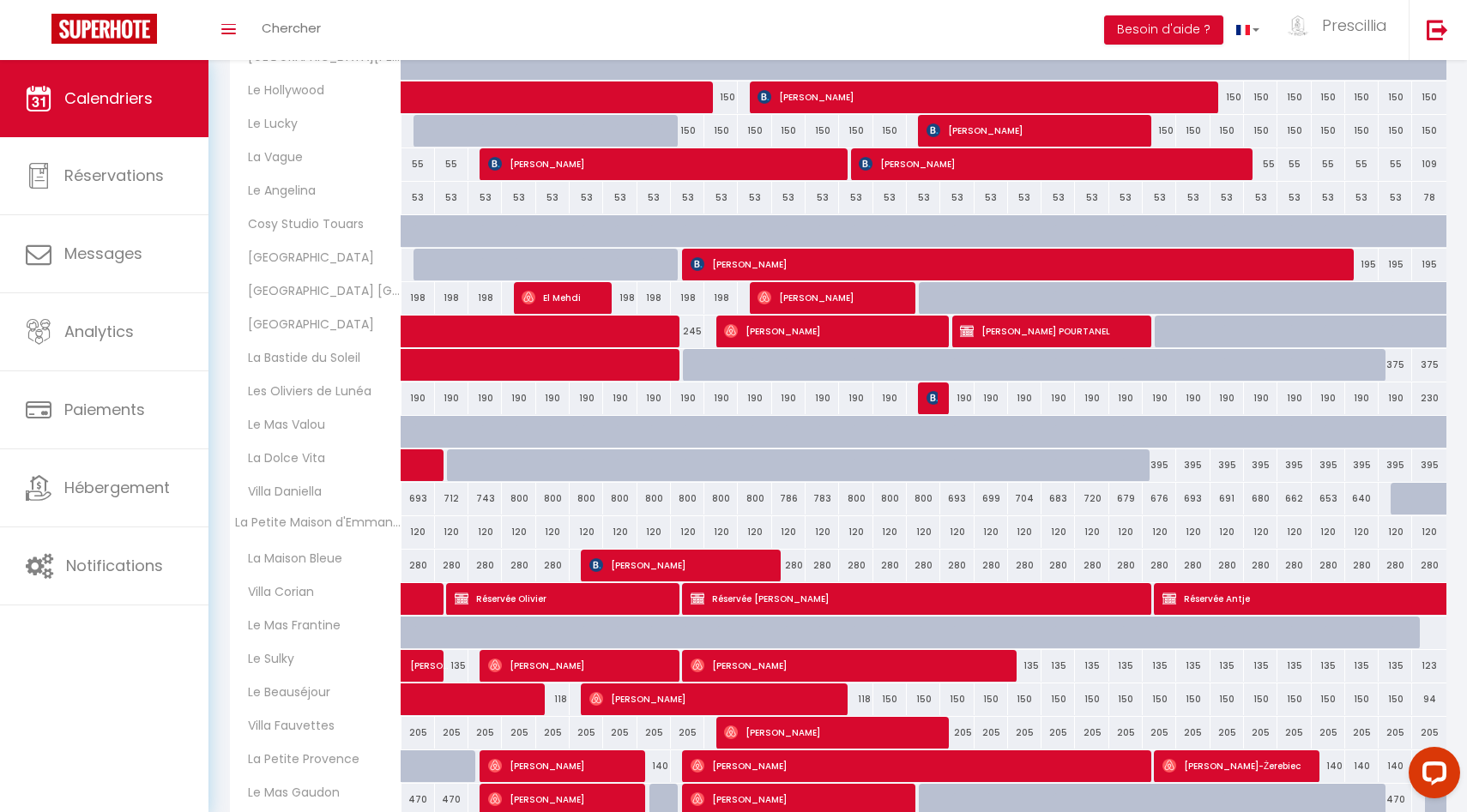 scroll, scrollTop: 619, scrollLeft: 0, axis: vertical 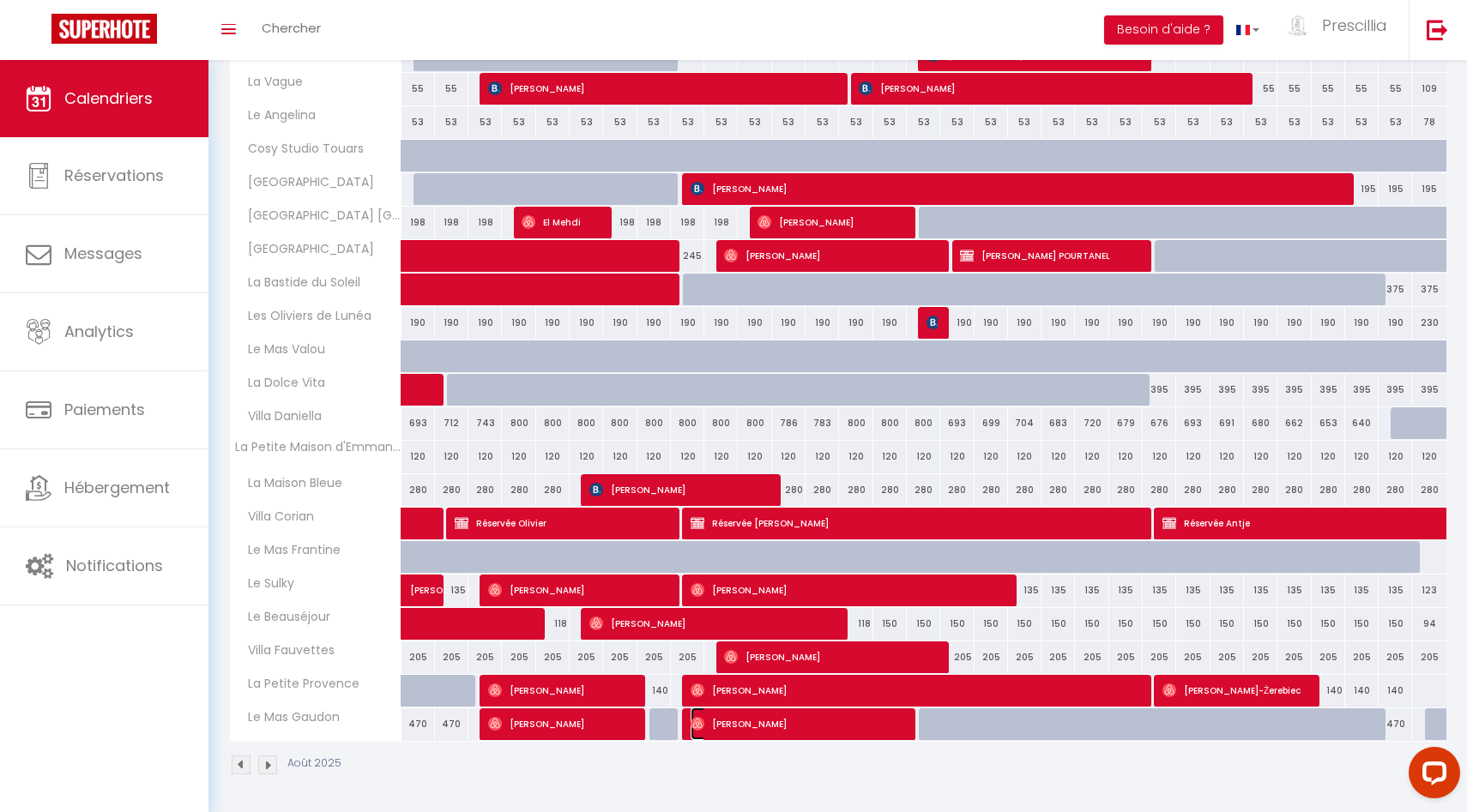 click on "Valerian Grosseau" at bounding box center (796, 724) 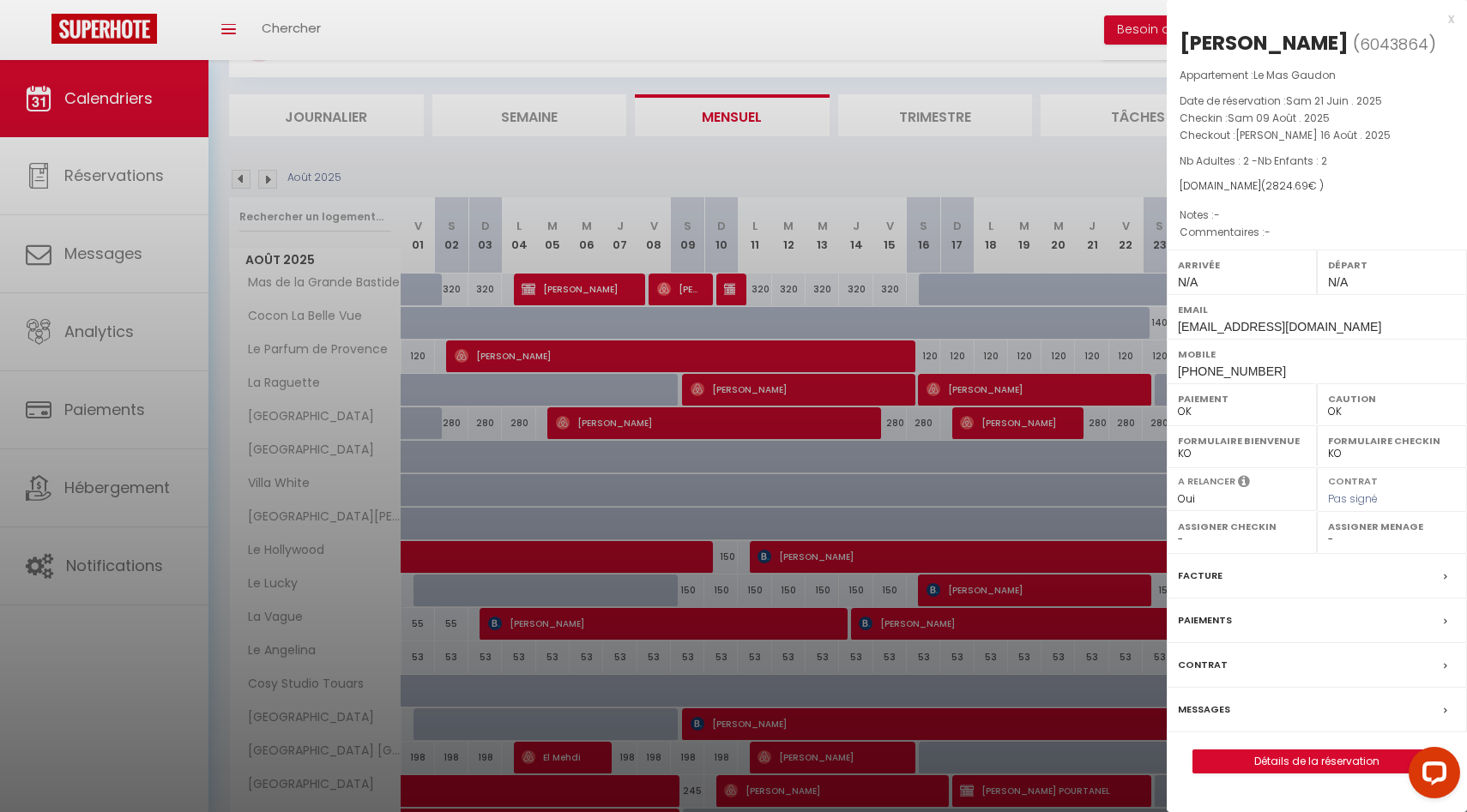 scroll, scrollTop: 87, scrollLeft: 0, axis: vertical 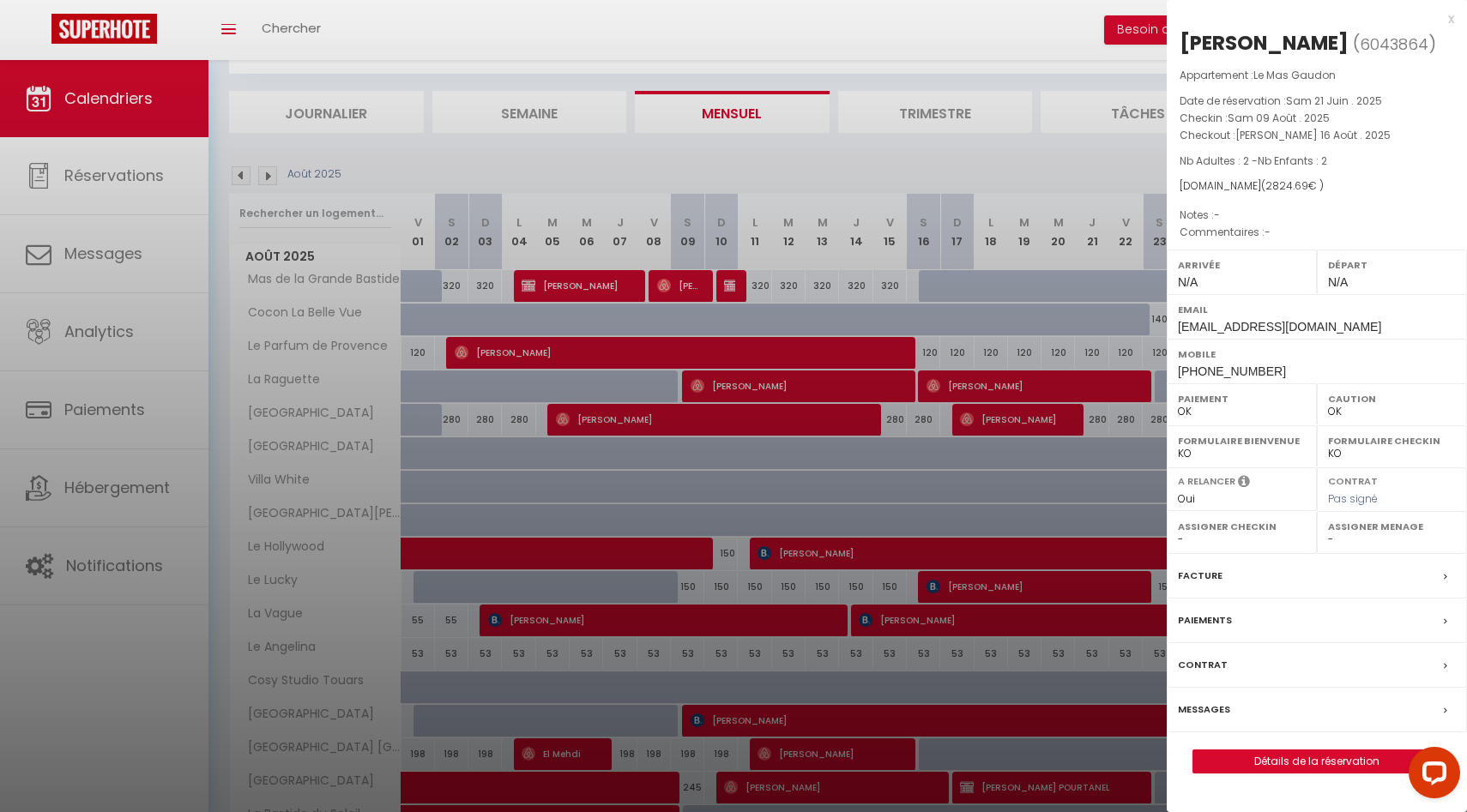 click at bounding box center [734, 406] 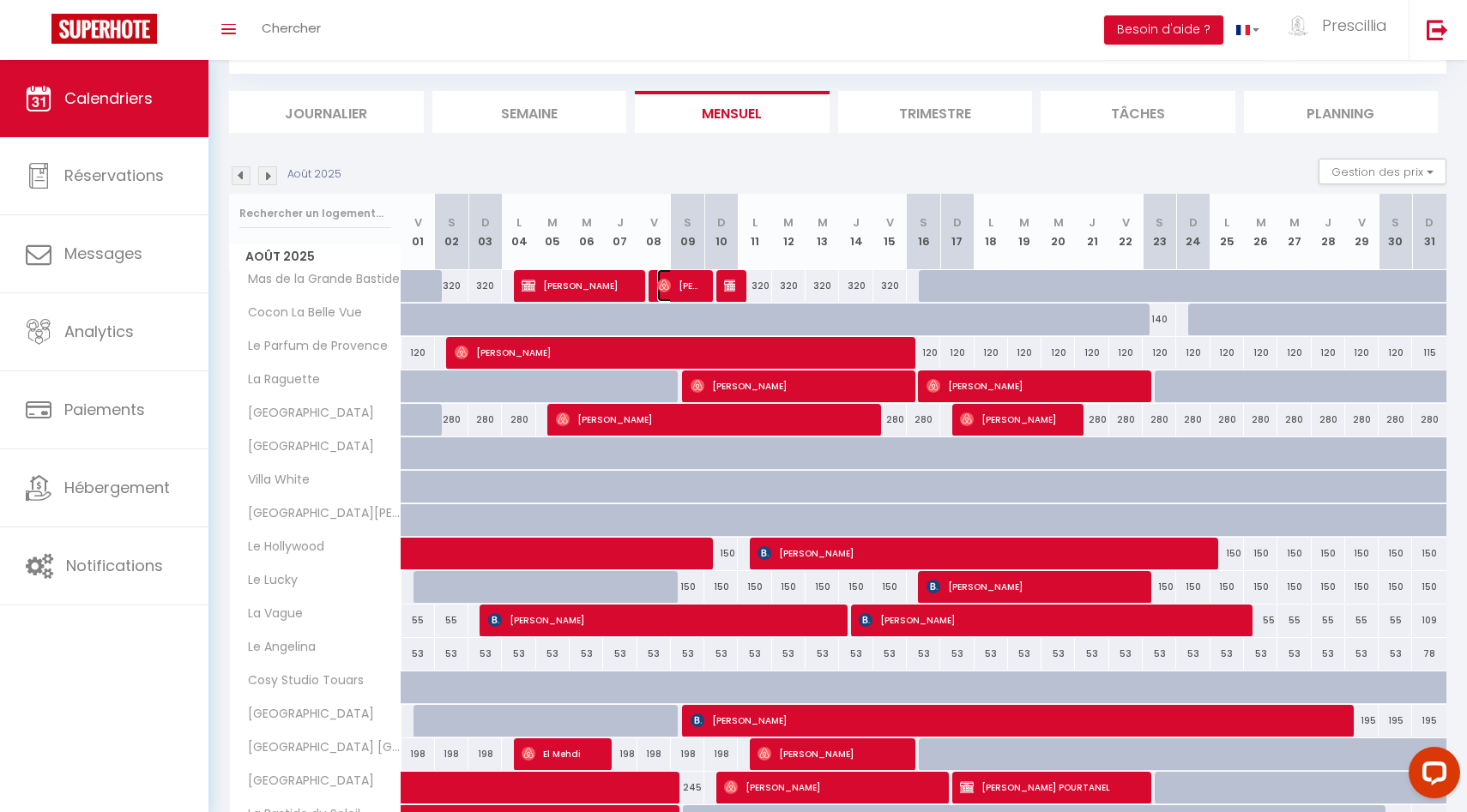 click on "Loic Startari" at bounding box center [679, 286] 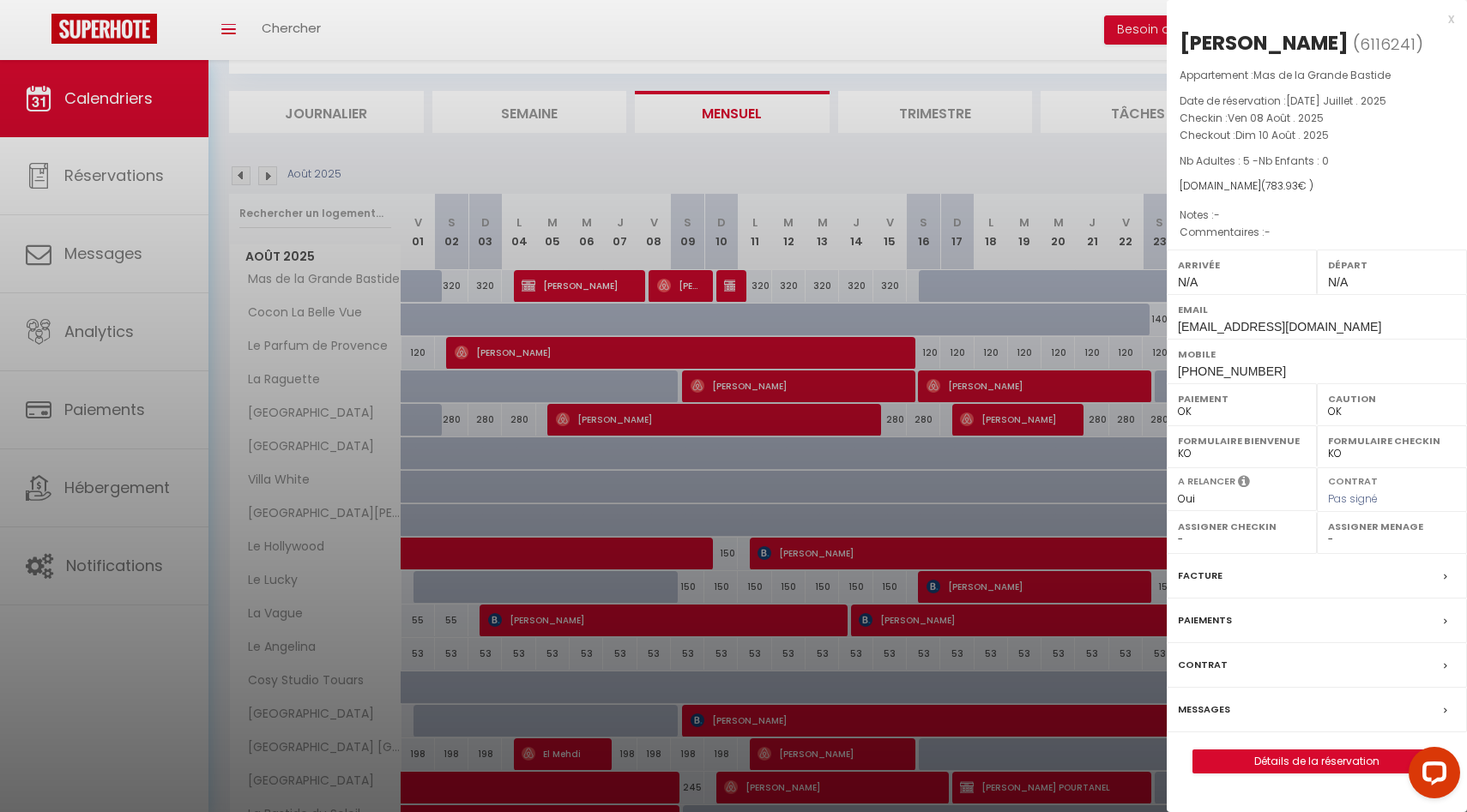 click at bounding box center [734, 406] 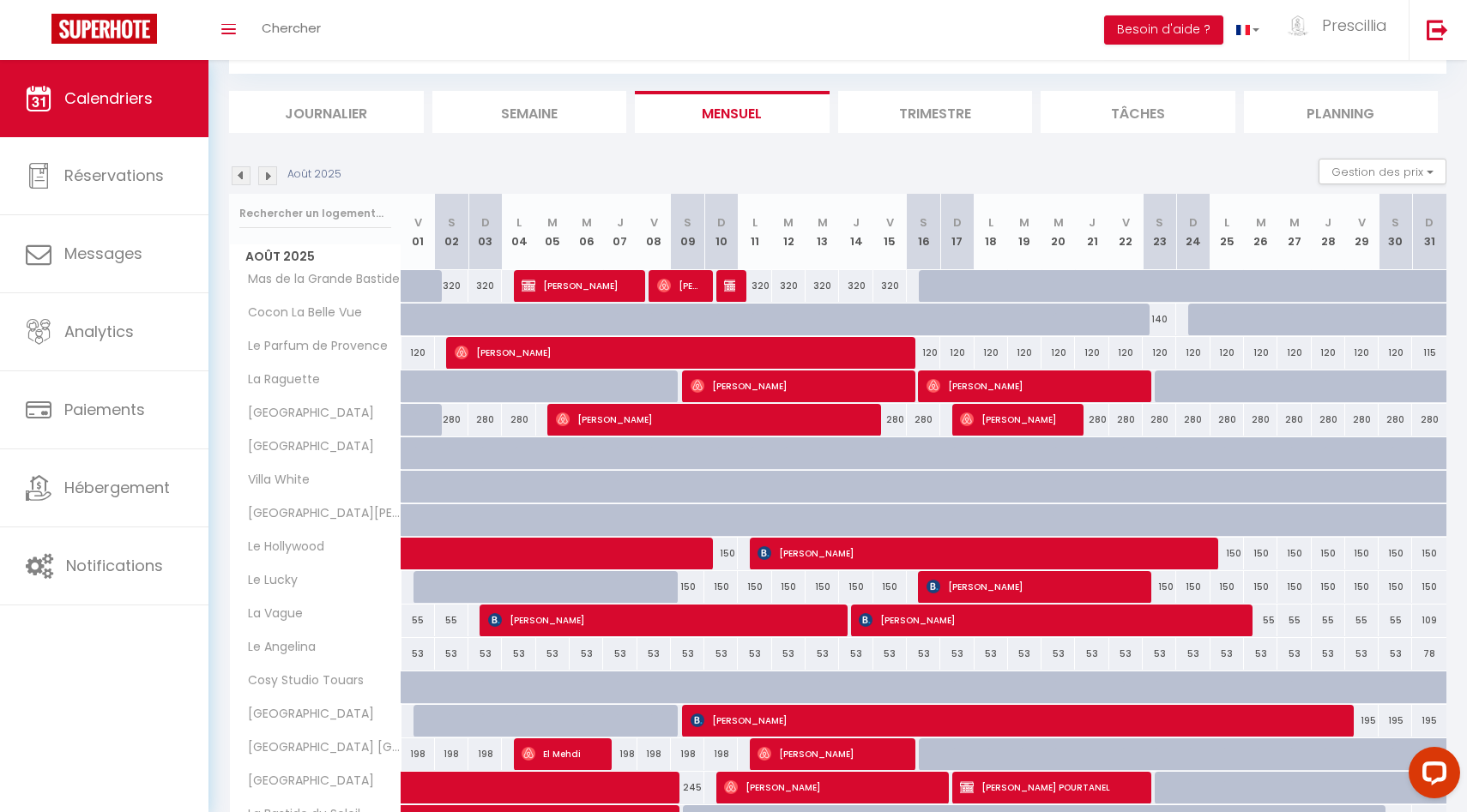 click at bounding box center (733, 286) 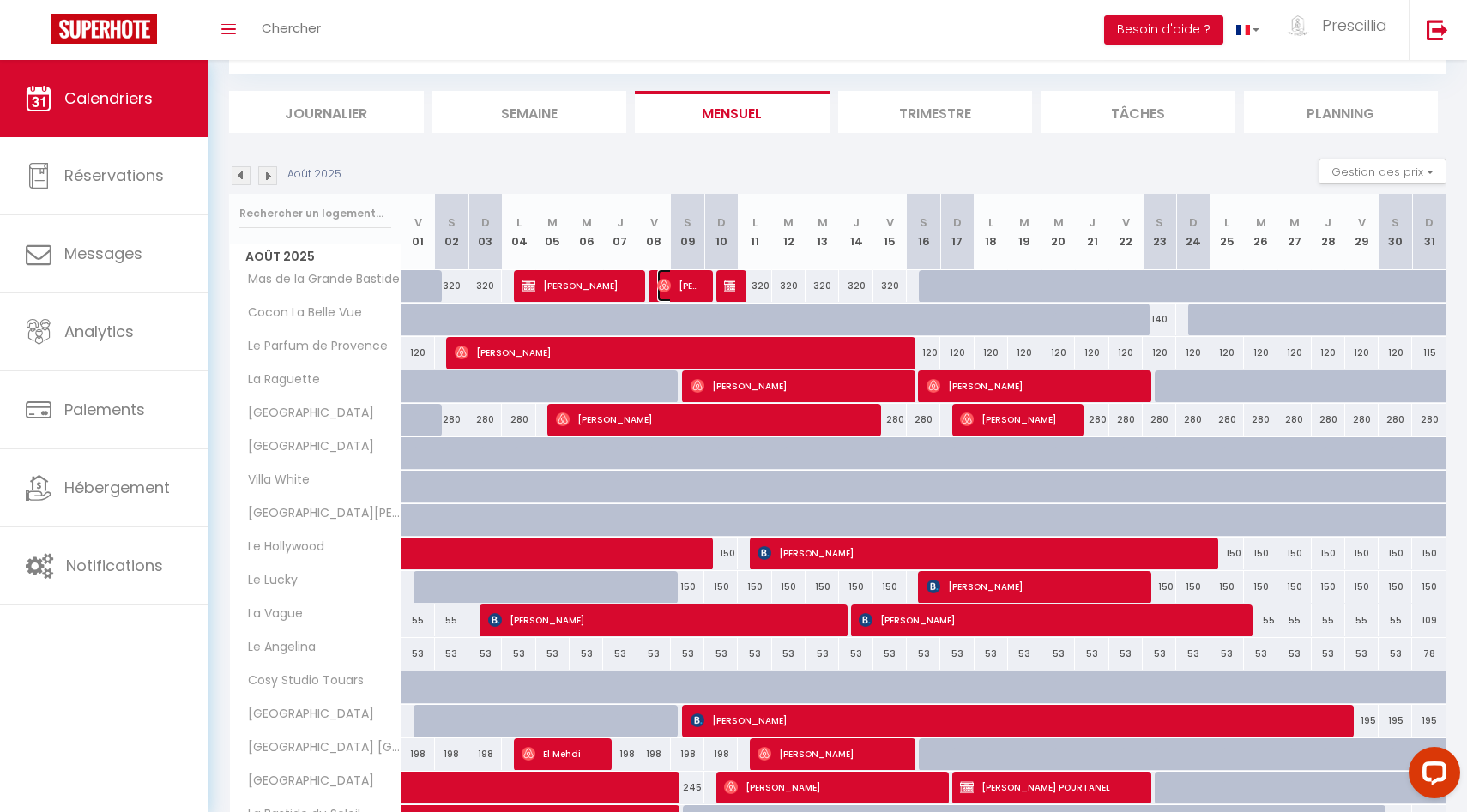 click on "Loic Startari" at bounding box center [679, 286] 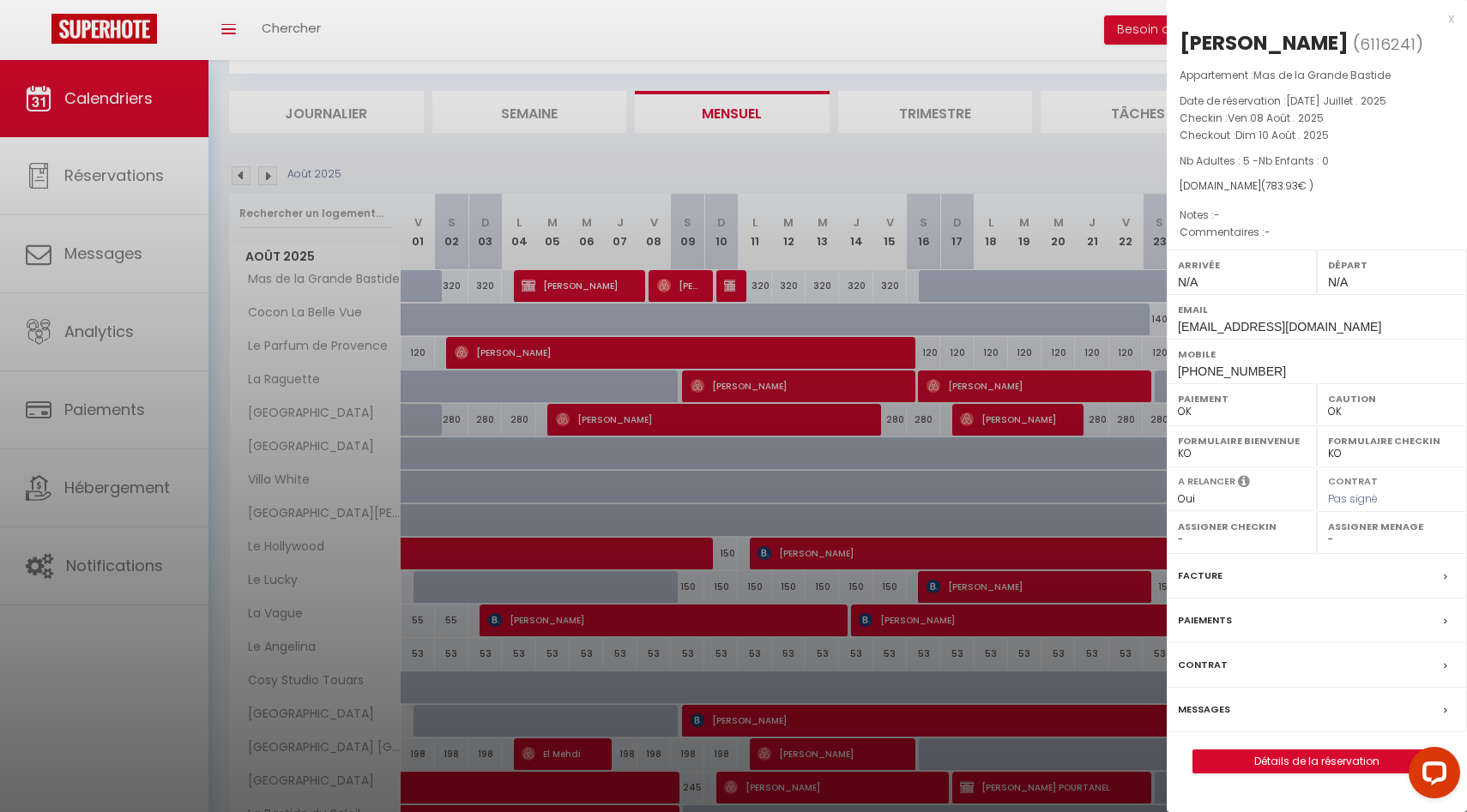 click at bounding box center [734, 406] 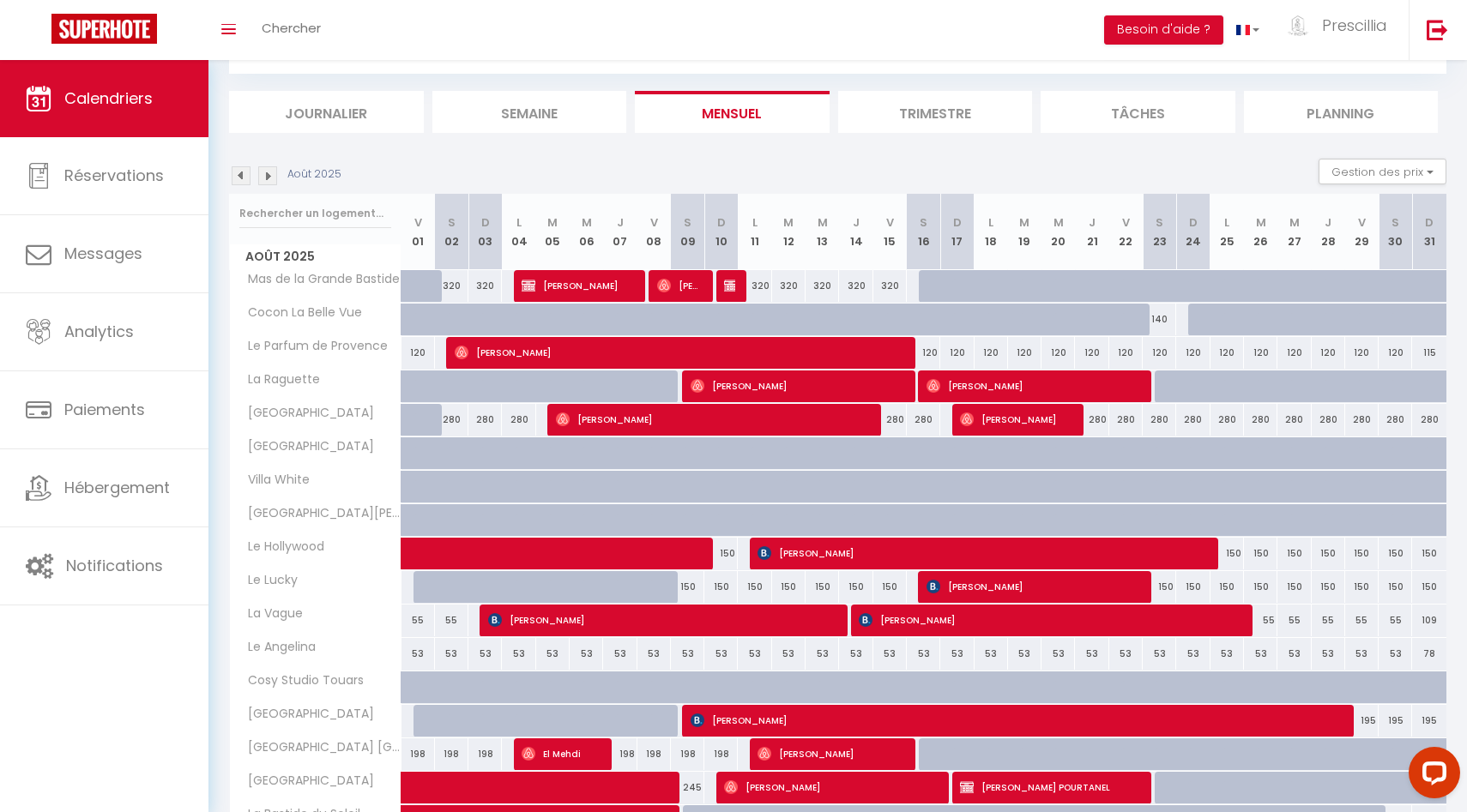 click at bounding box center [733, 286] 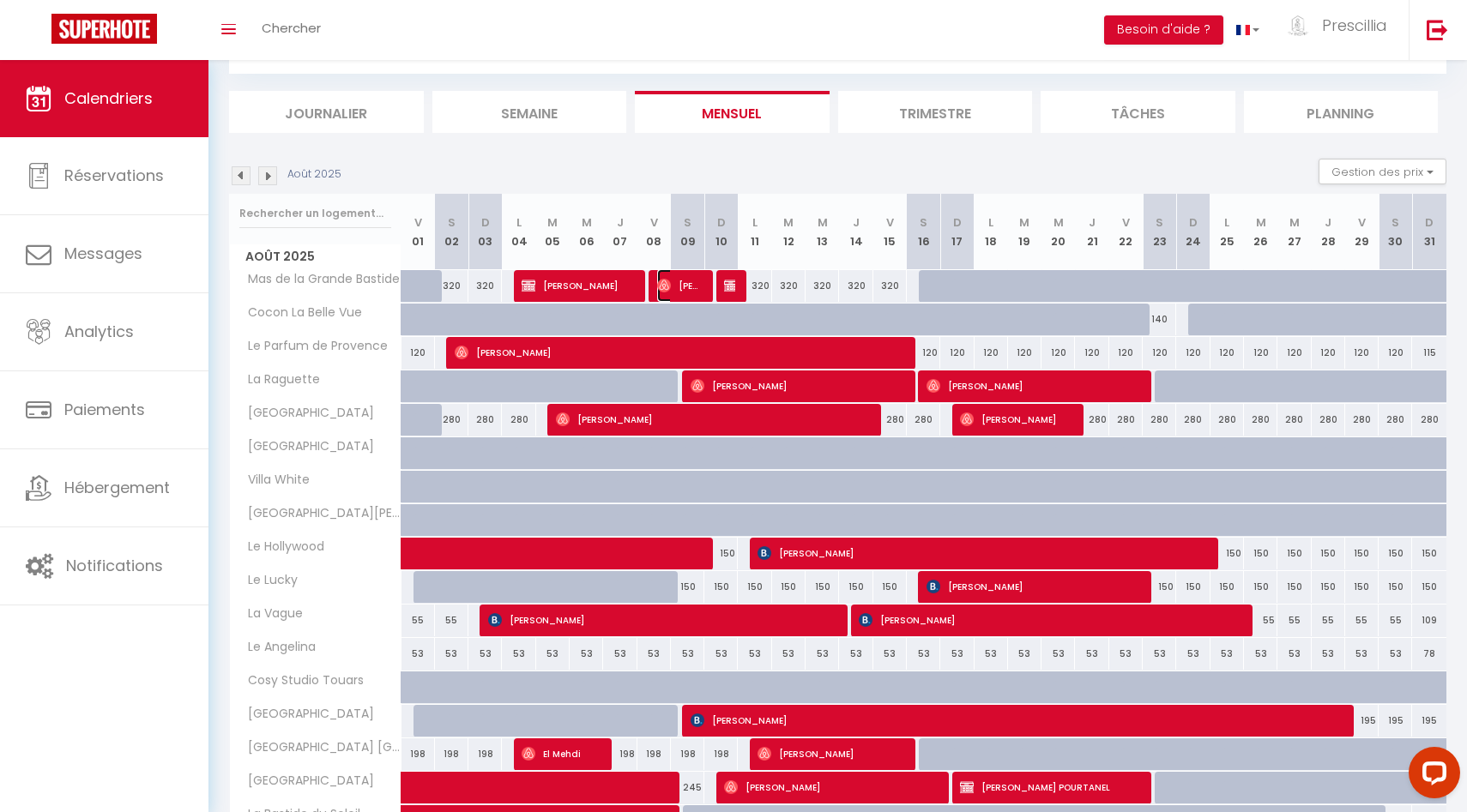 click on "Loic Startari" at bounding box center (679, 286) 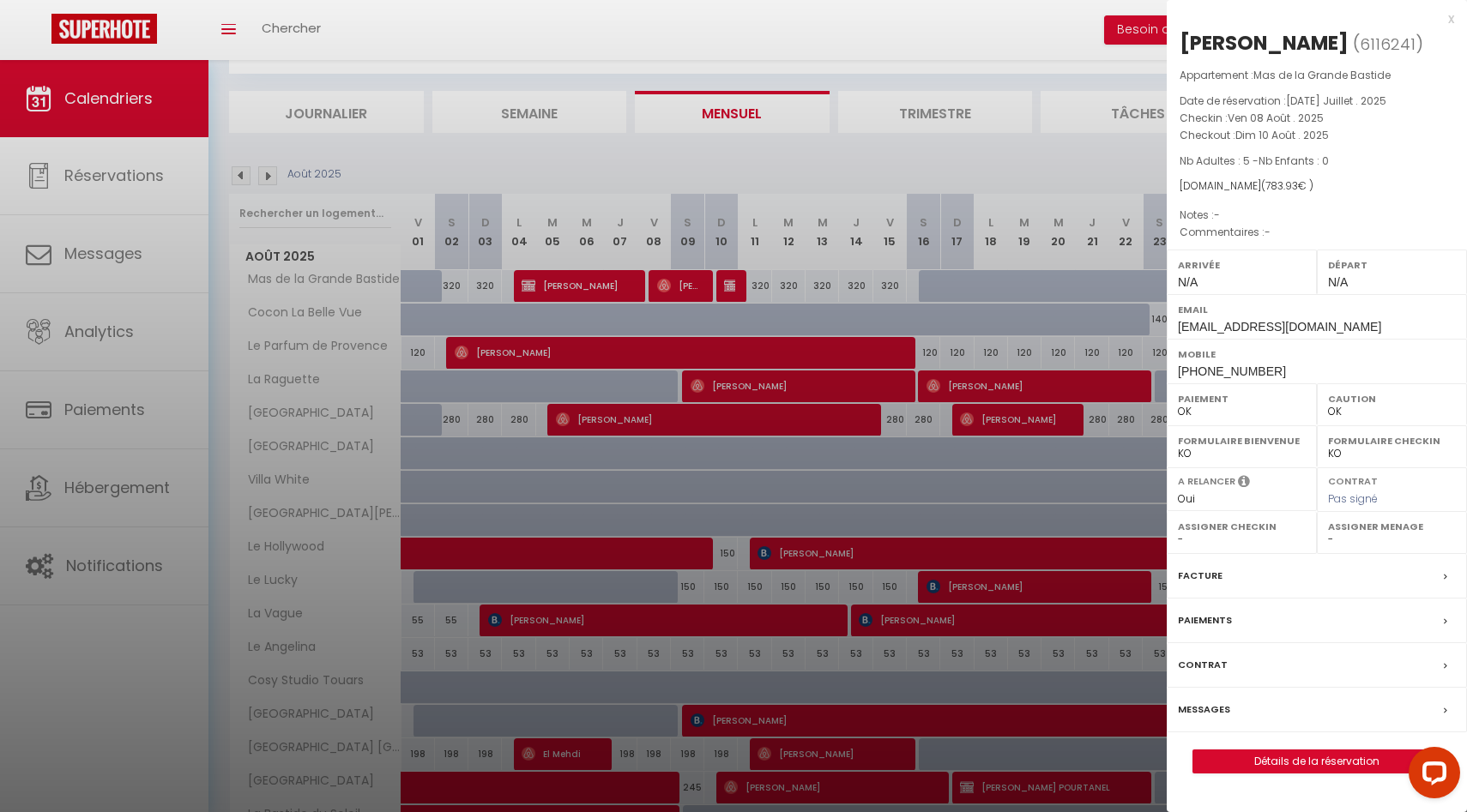 click at bounding box center [734, 406] 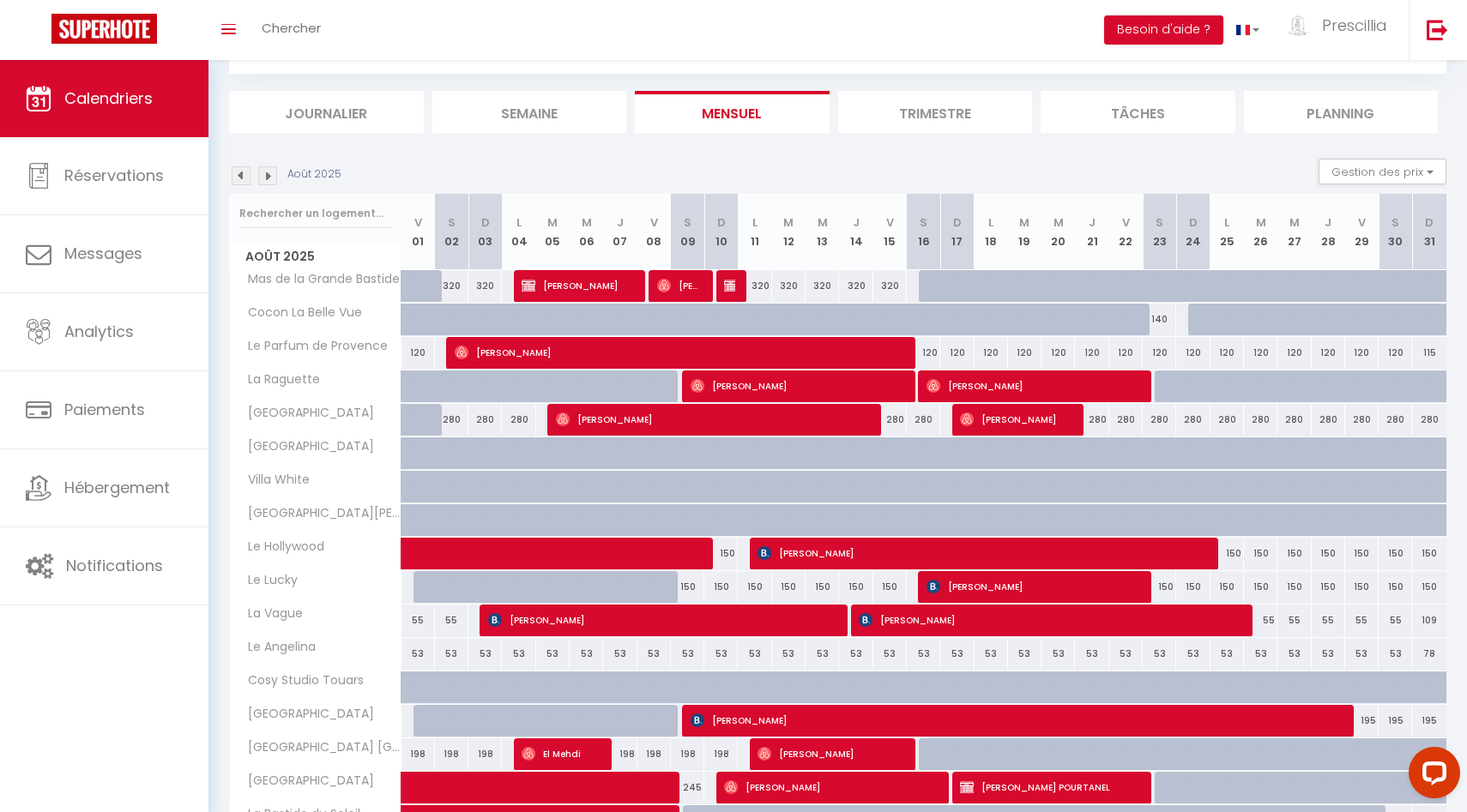 click on "320" at bounding box center (754, 286) 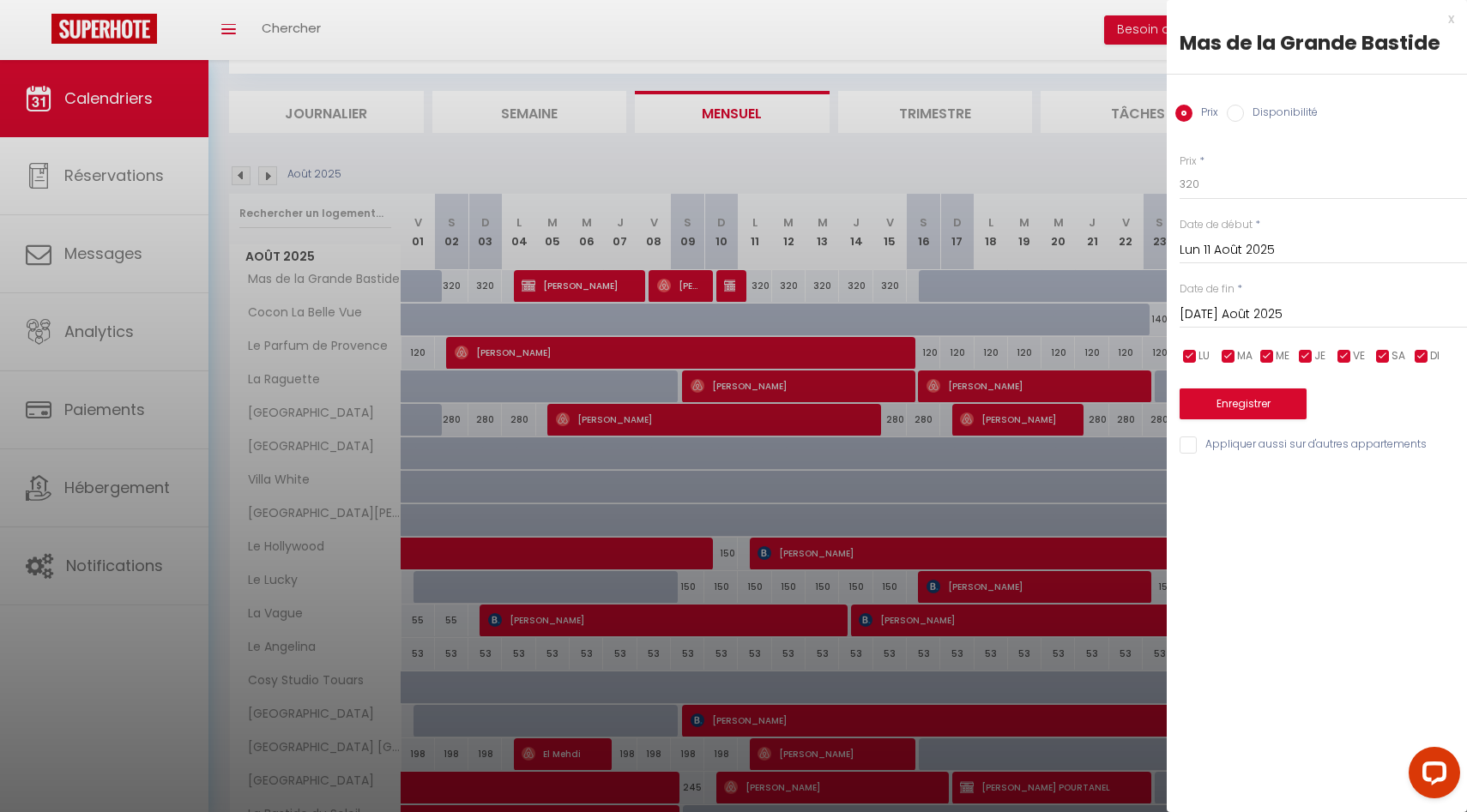 click at bounding box center [734, 406] 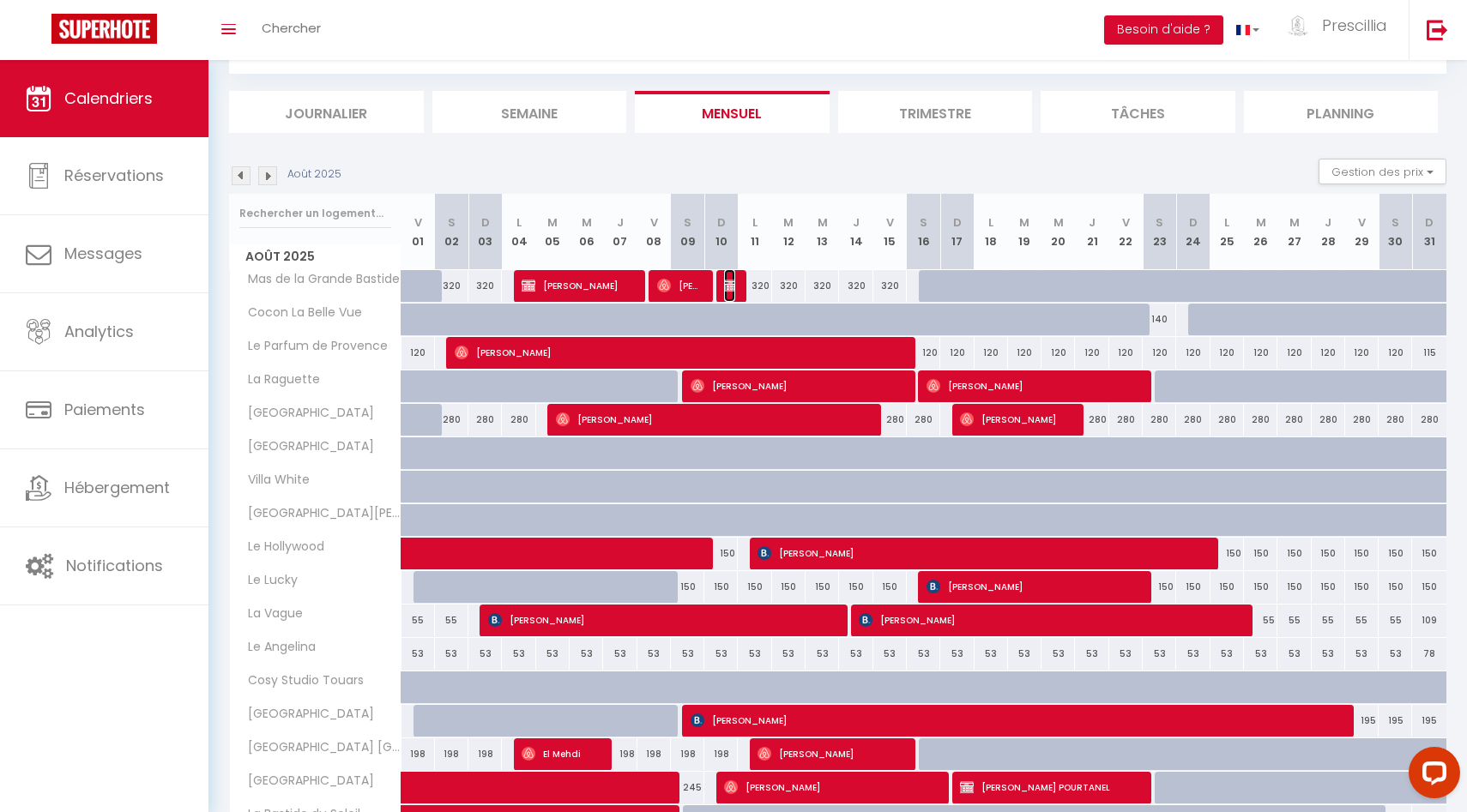 click at bounding box center [731, 286] 